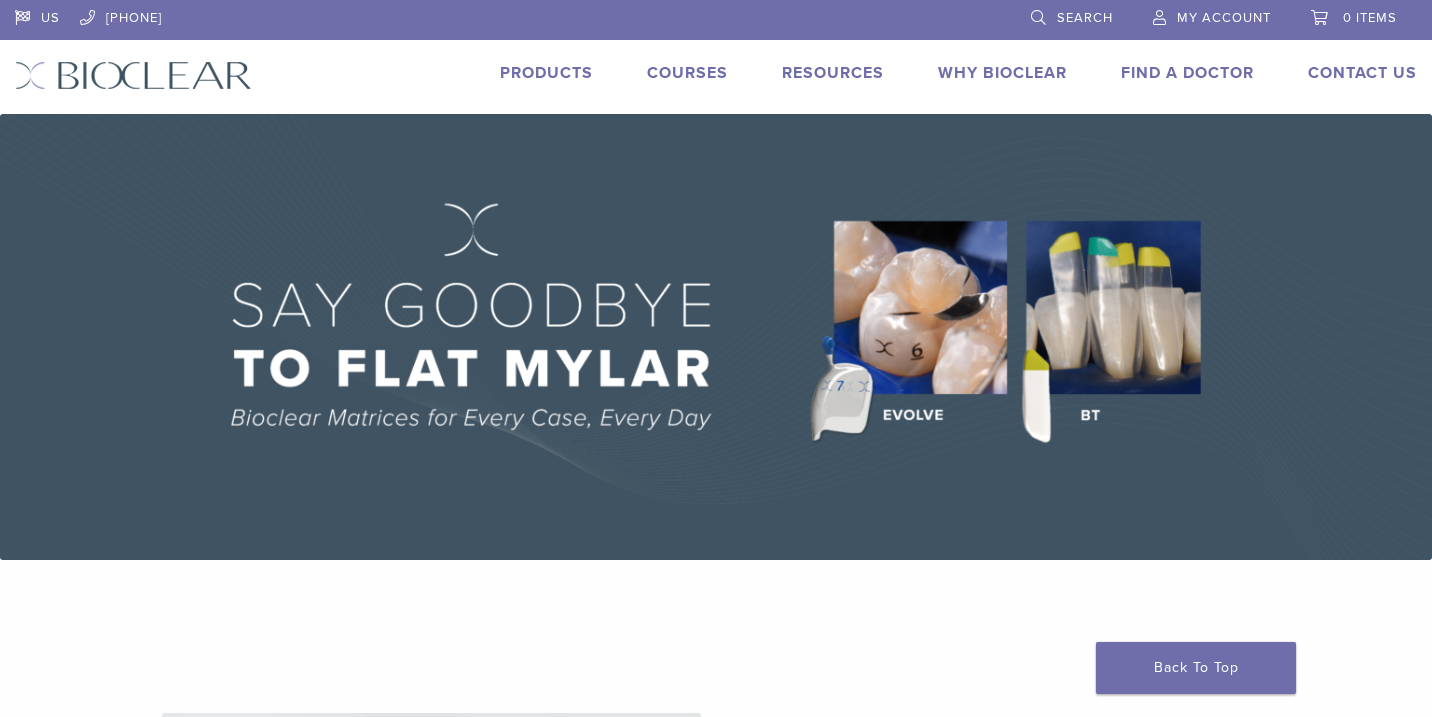 click at bounding box center (716, 337) 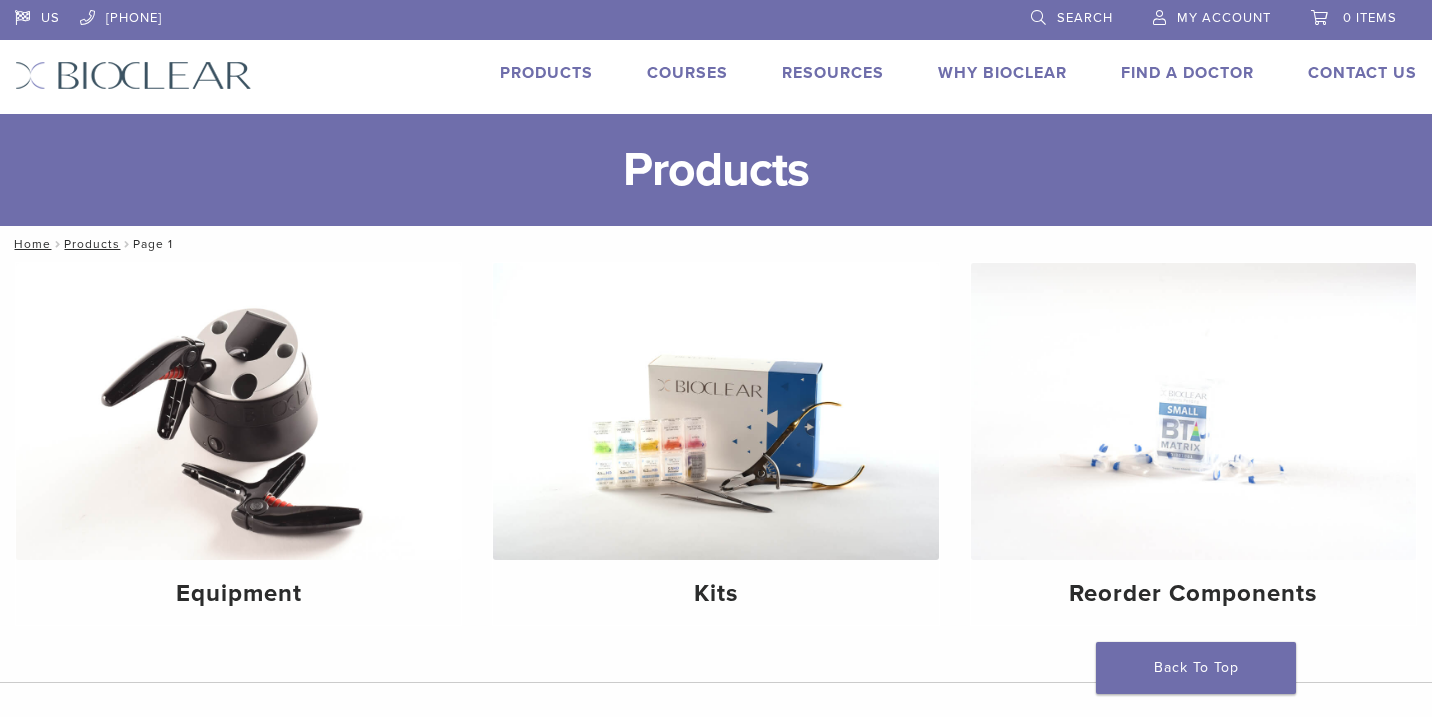 click on "Equipment
Kits
Reorder Components" at bounding box center (716, 472) 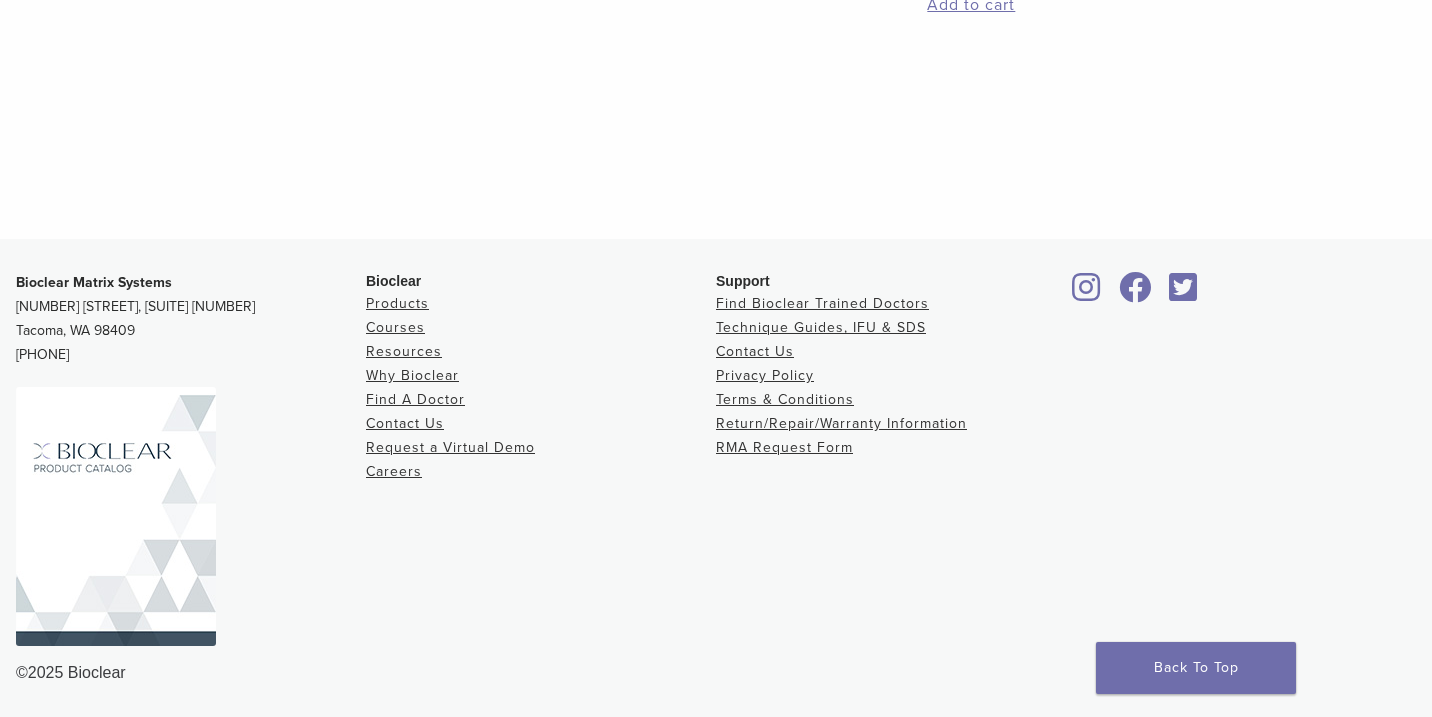 scroll, scrollTop: 1198, scrollLeft: 0, axis: vertical 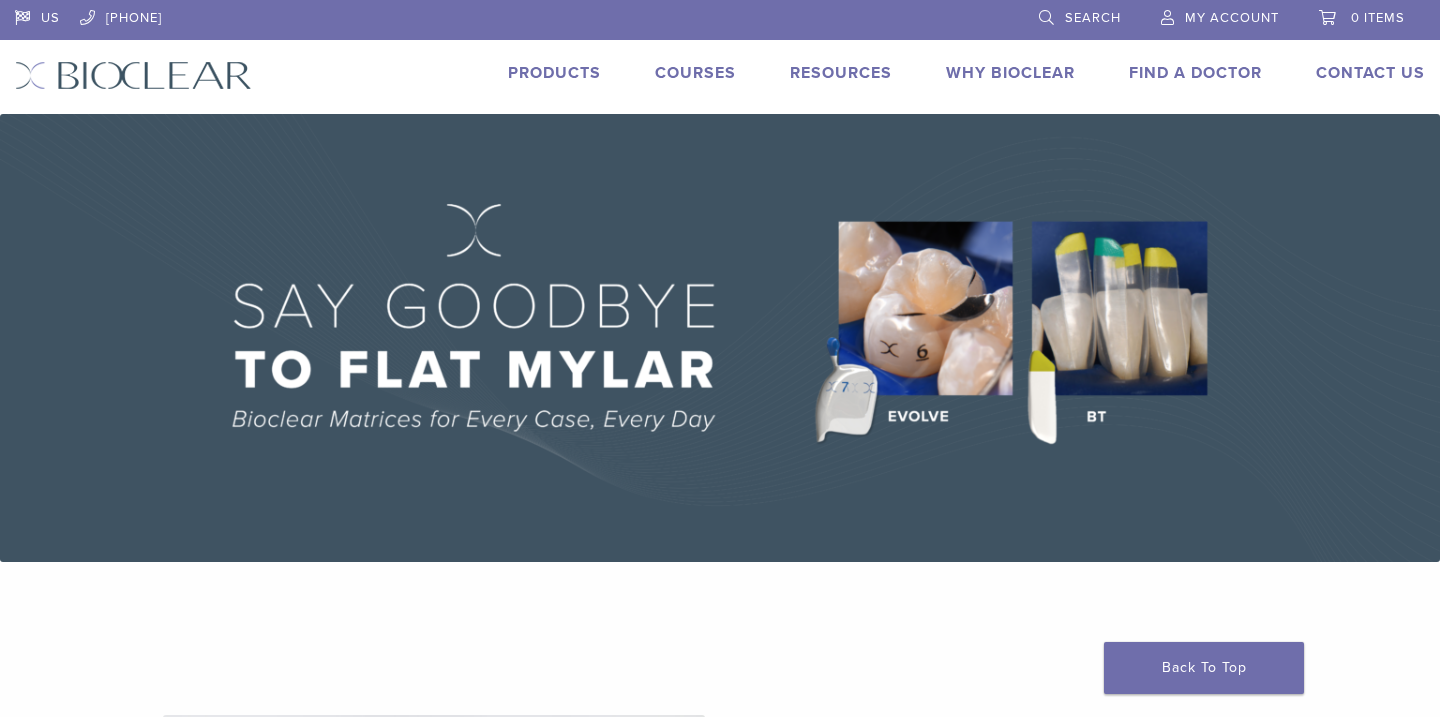 click on "Products" at bounding box center (554, 73) 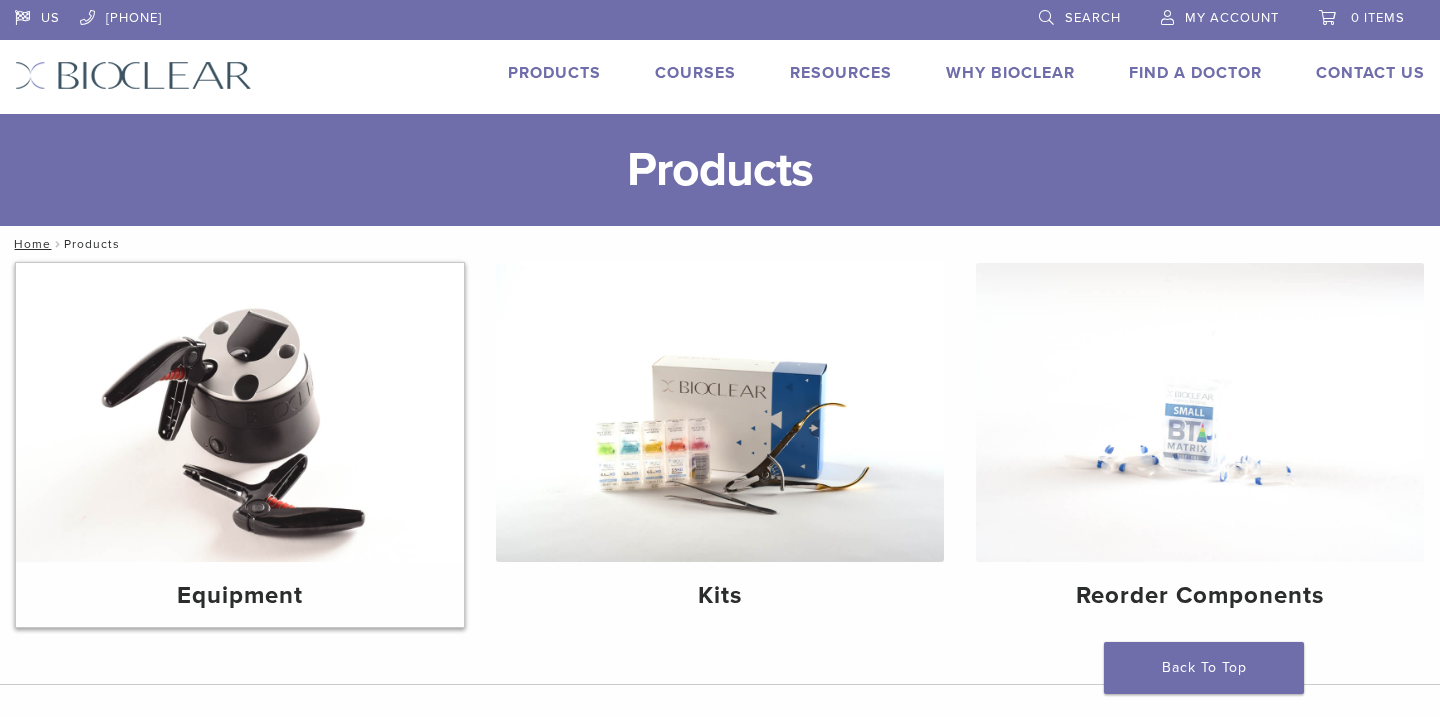 click at bounding box center [240, 412] 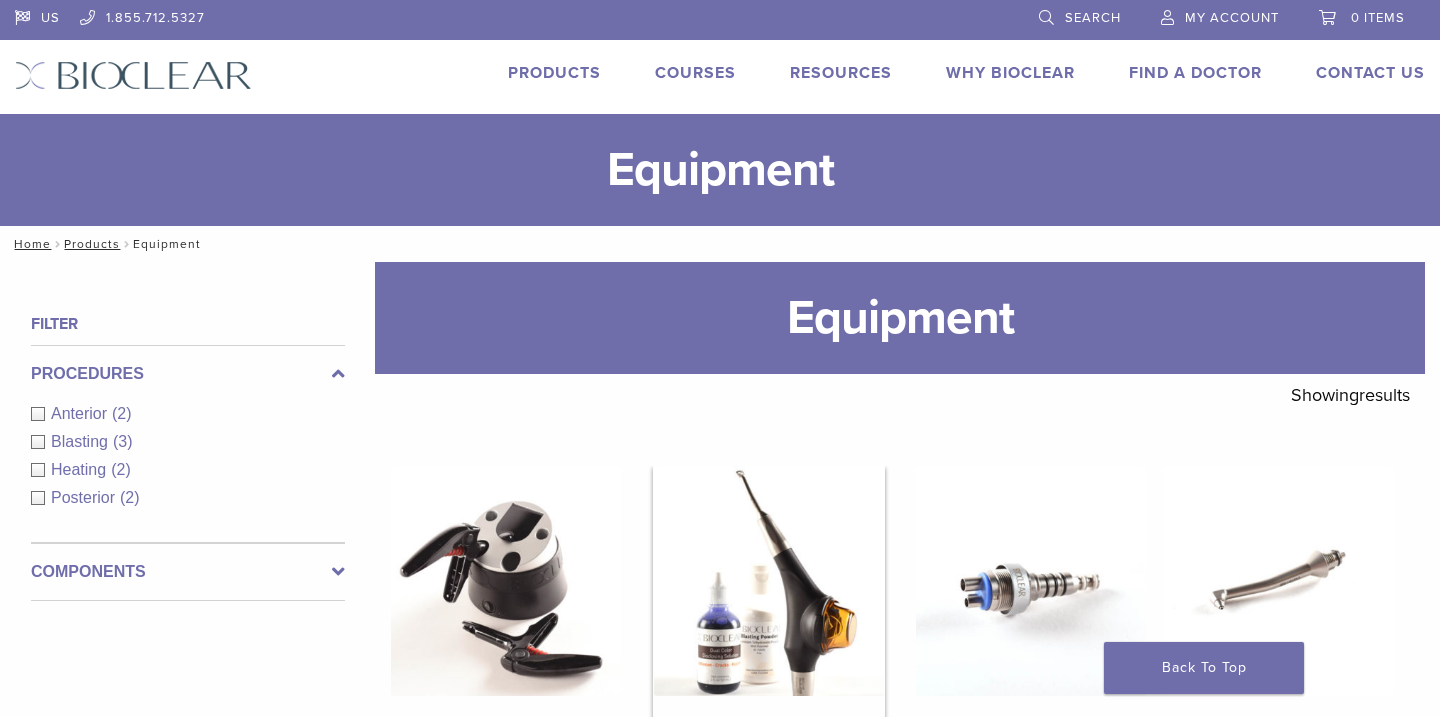 click at bounding box center (769, 581) 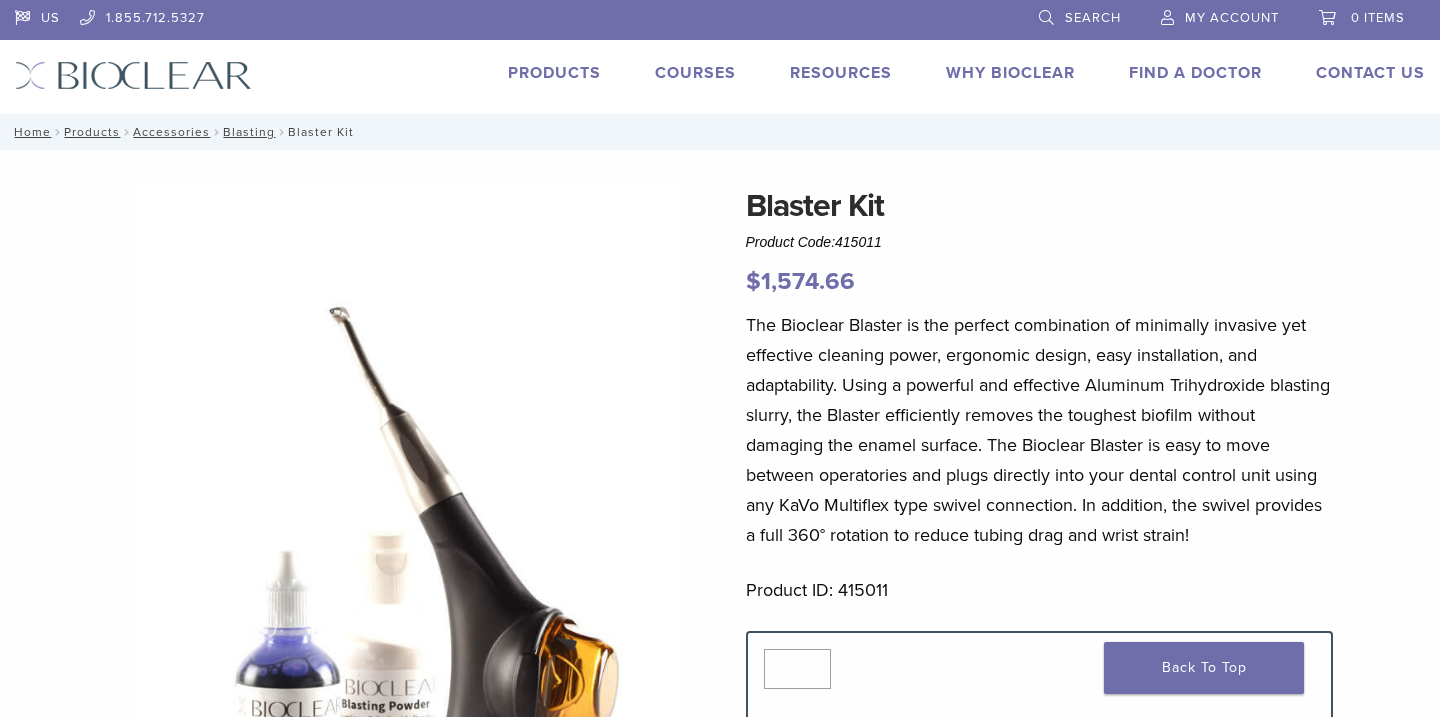 click on "Quantity
Quantity
*" at bounding box center (1040, 669) 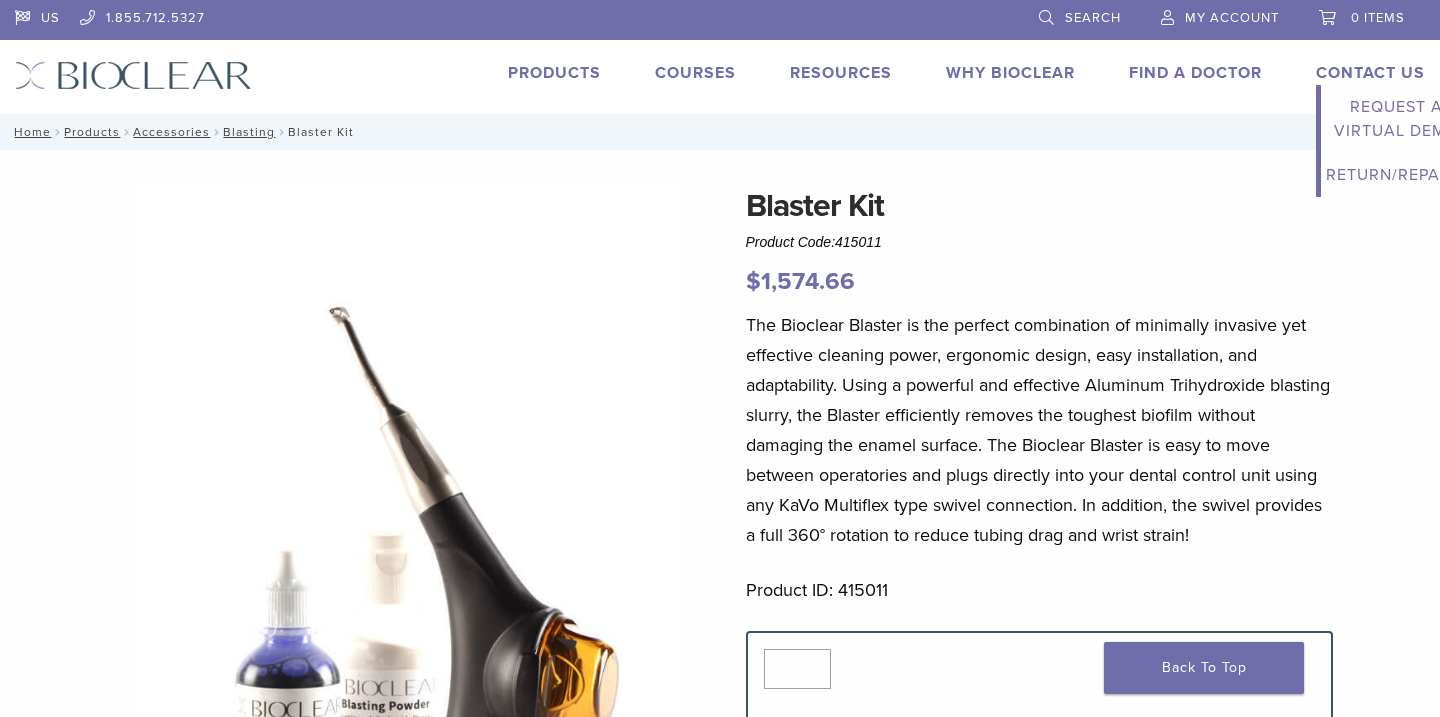 click on "Contact Us" at bounding box center (1370, 73) 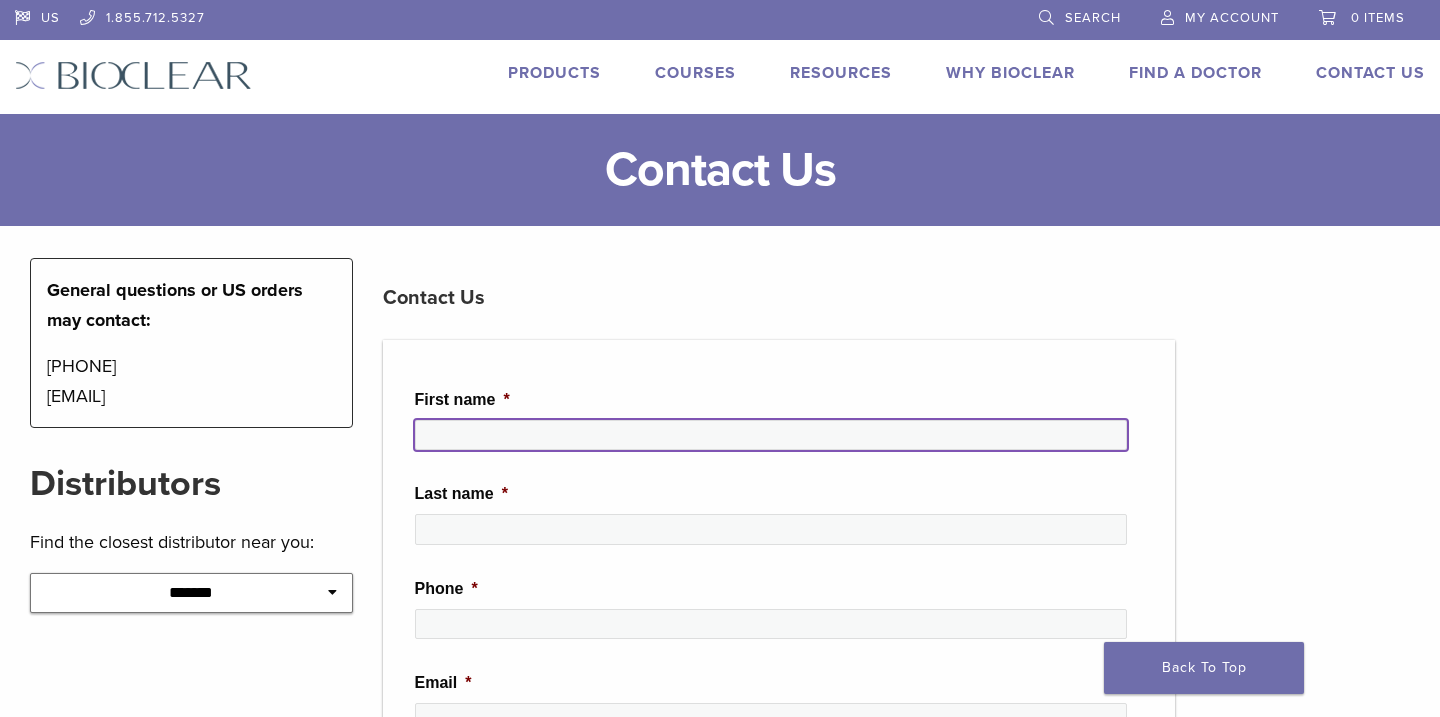 click on "[FIRST_NAME] *" at bounding box center [771, 435] 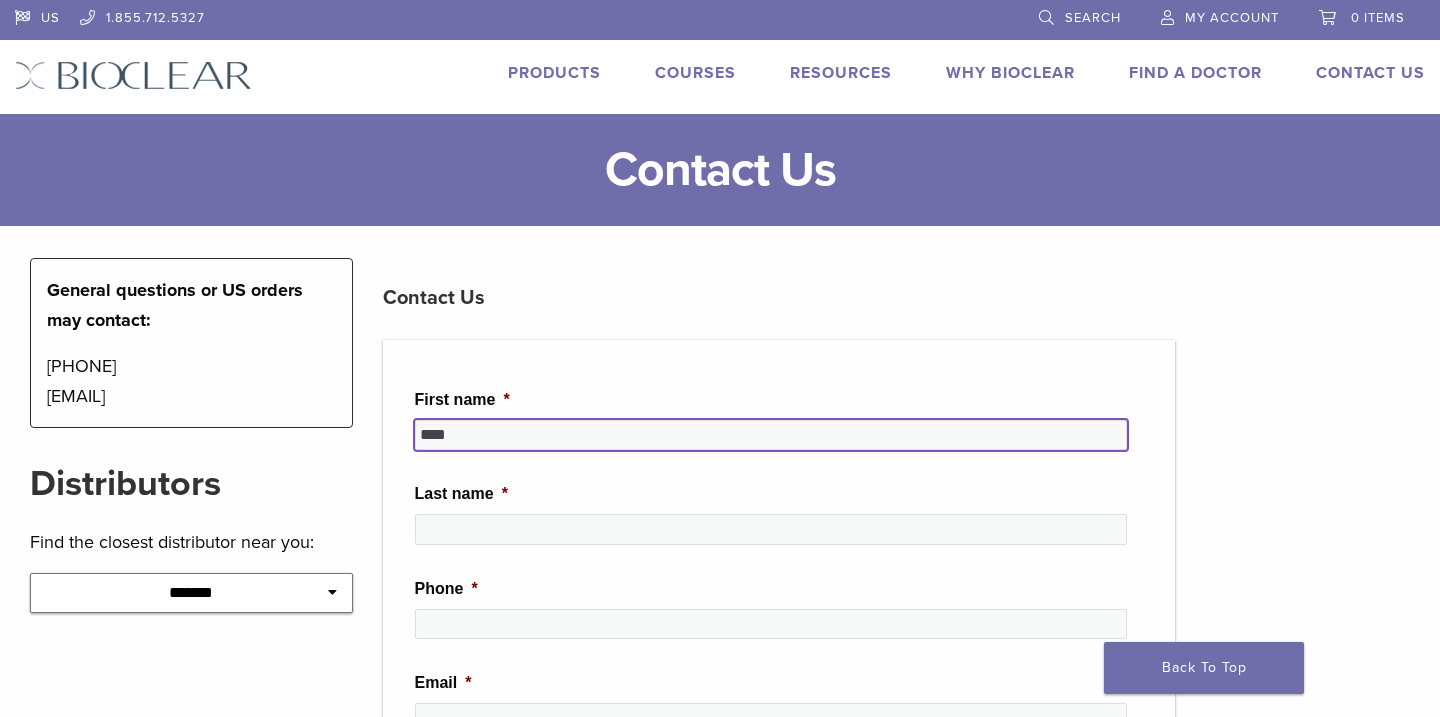 type on "*****" 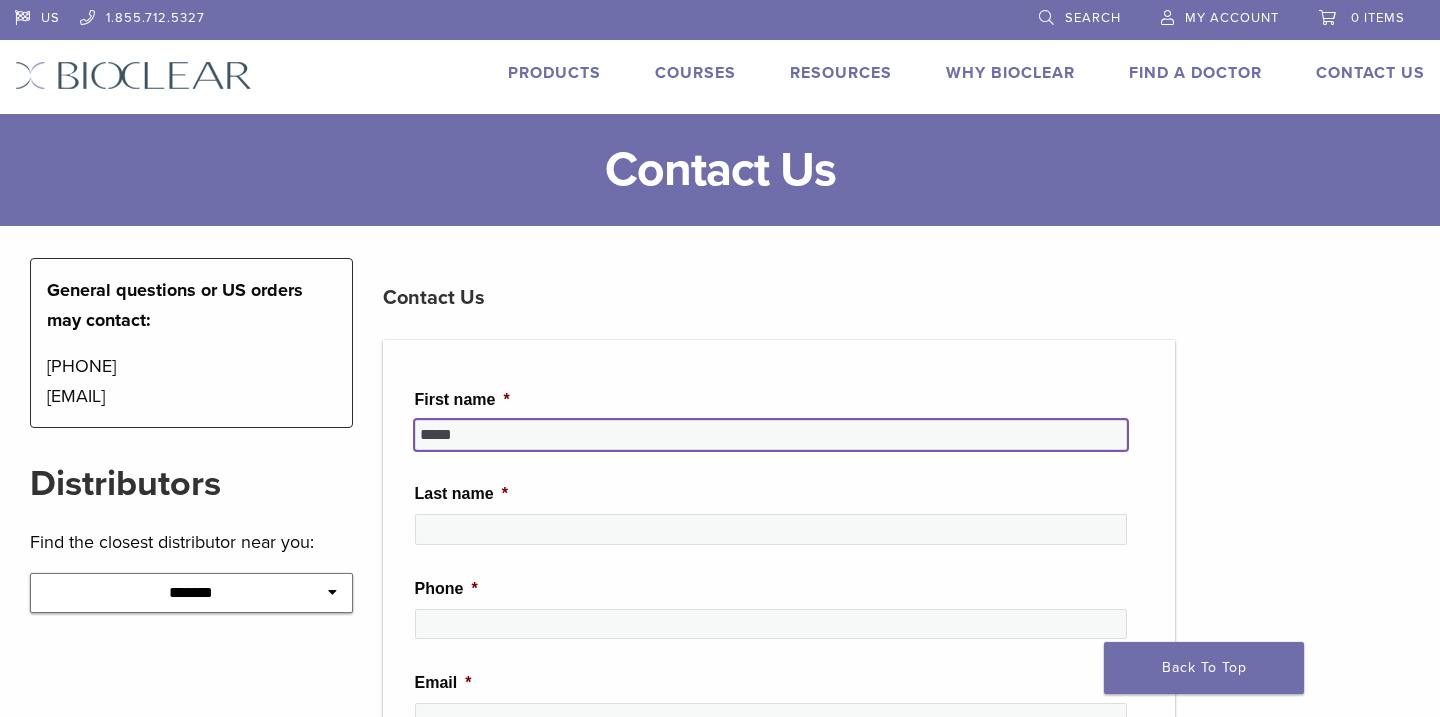 click on "*****" at bounding box center [771, 435] 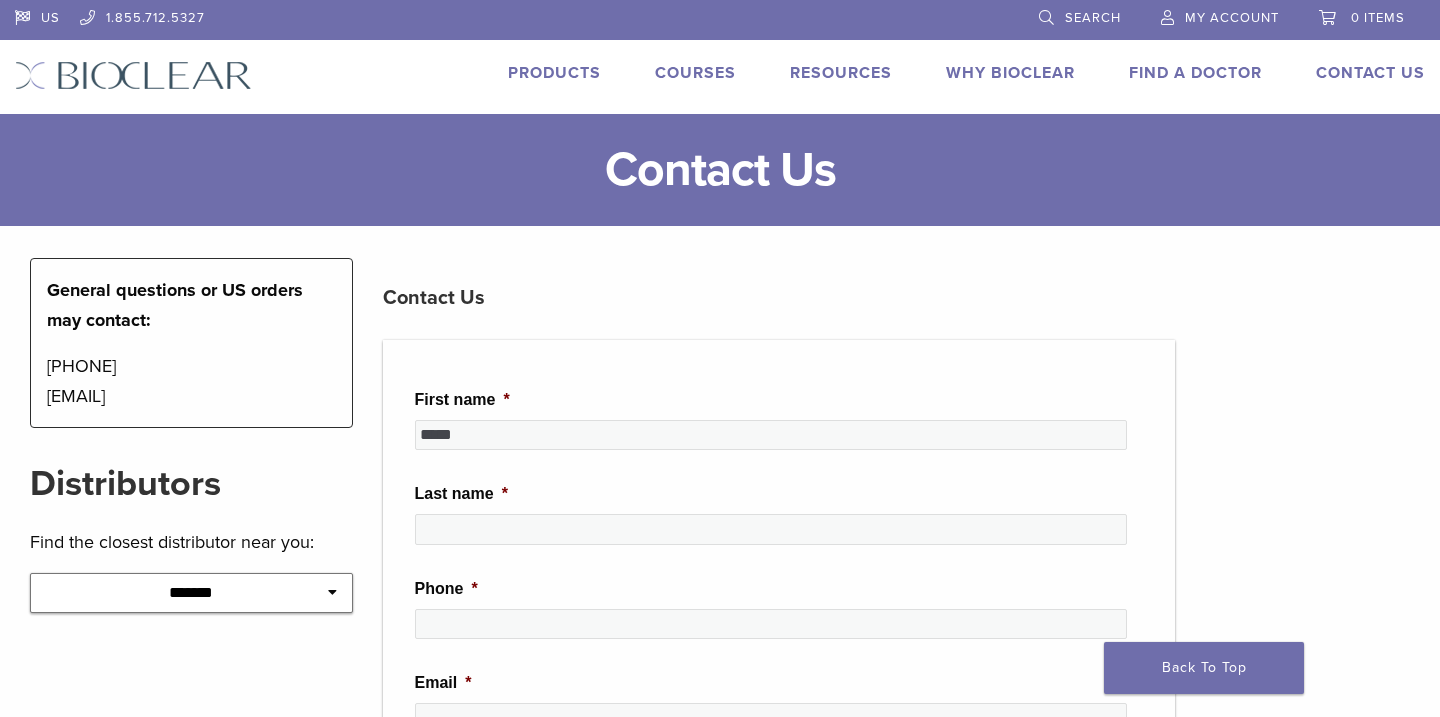 scroll, scrollTop: 0, scrollLeft: 0, axis: both 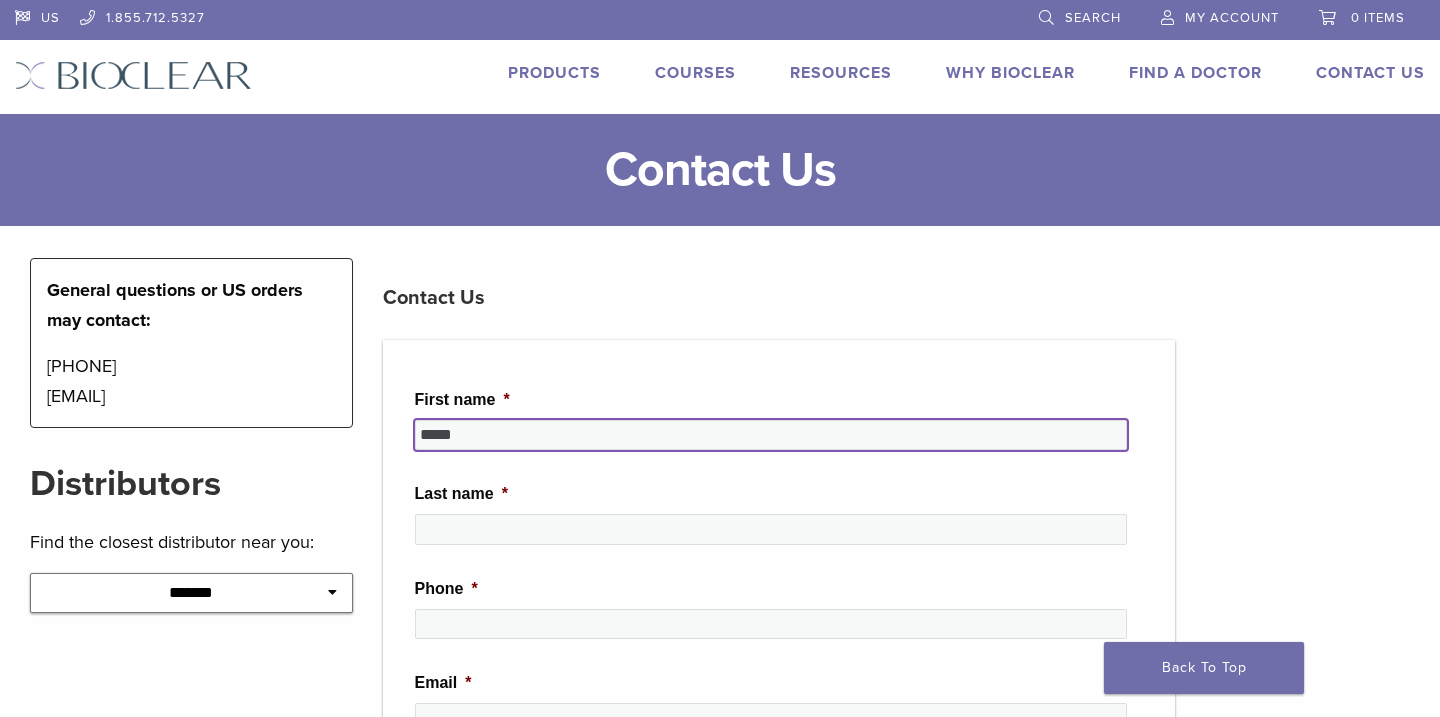 type on "*****" 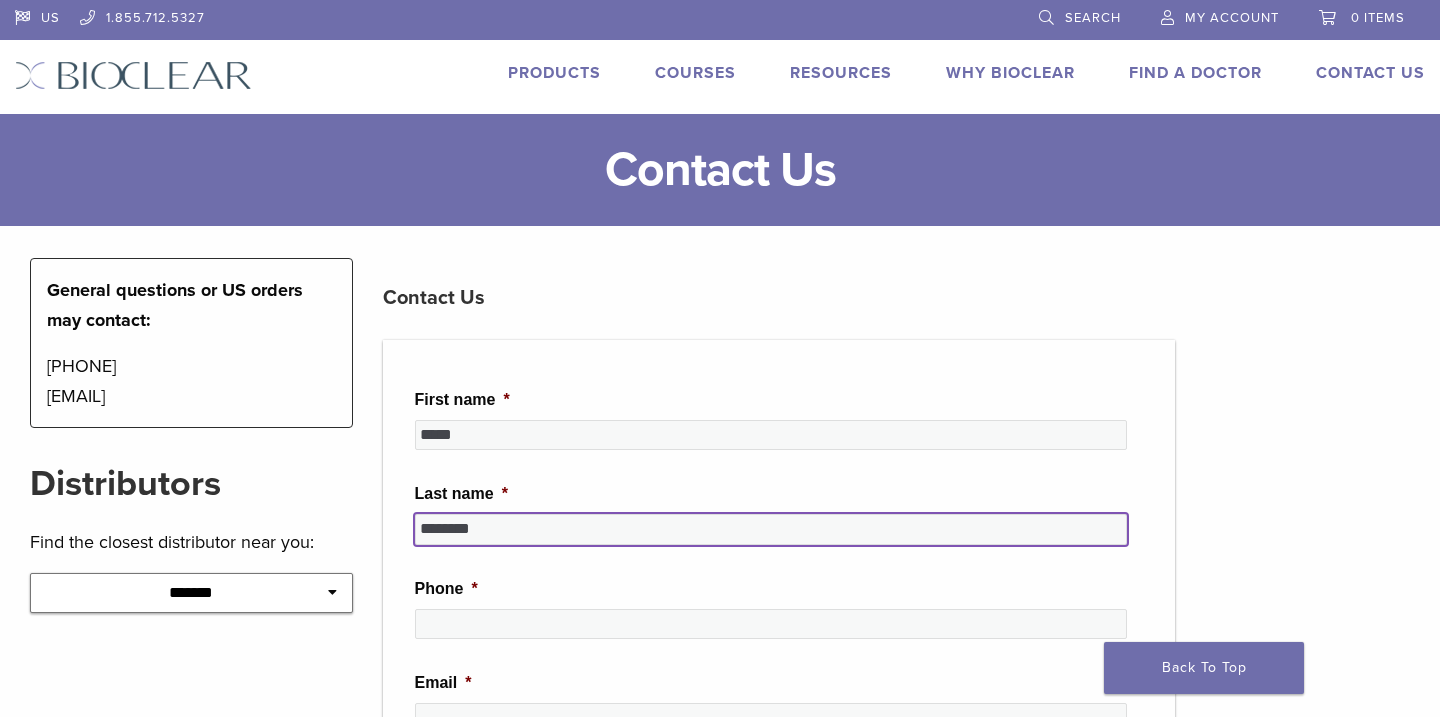 type on "********" 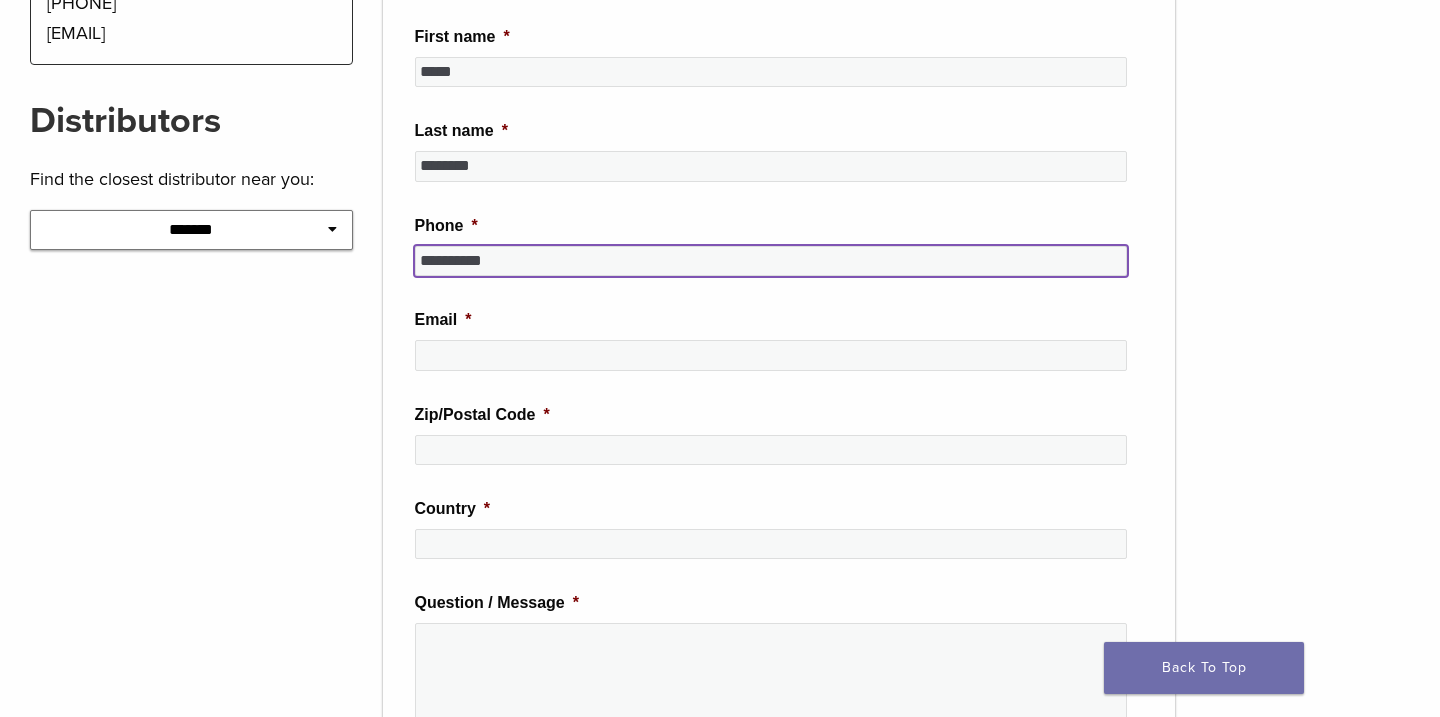 scroll, scrollTop: 365, scrollLeft: 0, axis: vertical 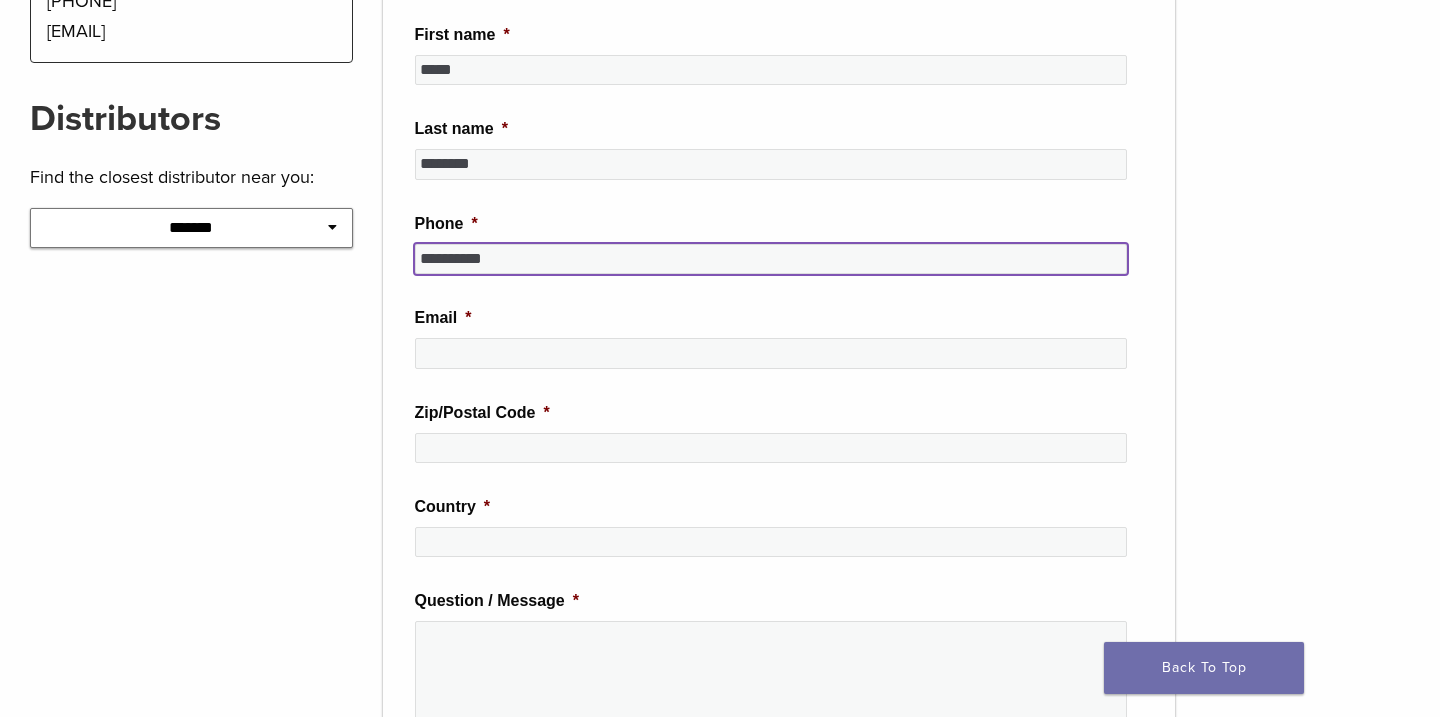type on "**********" 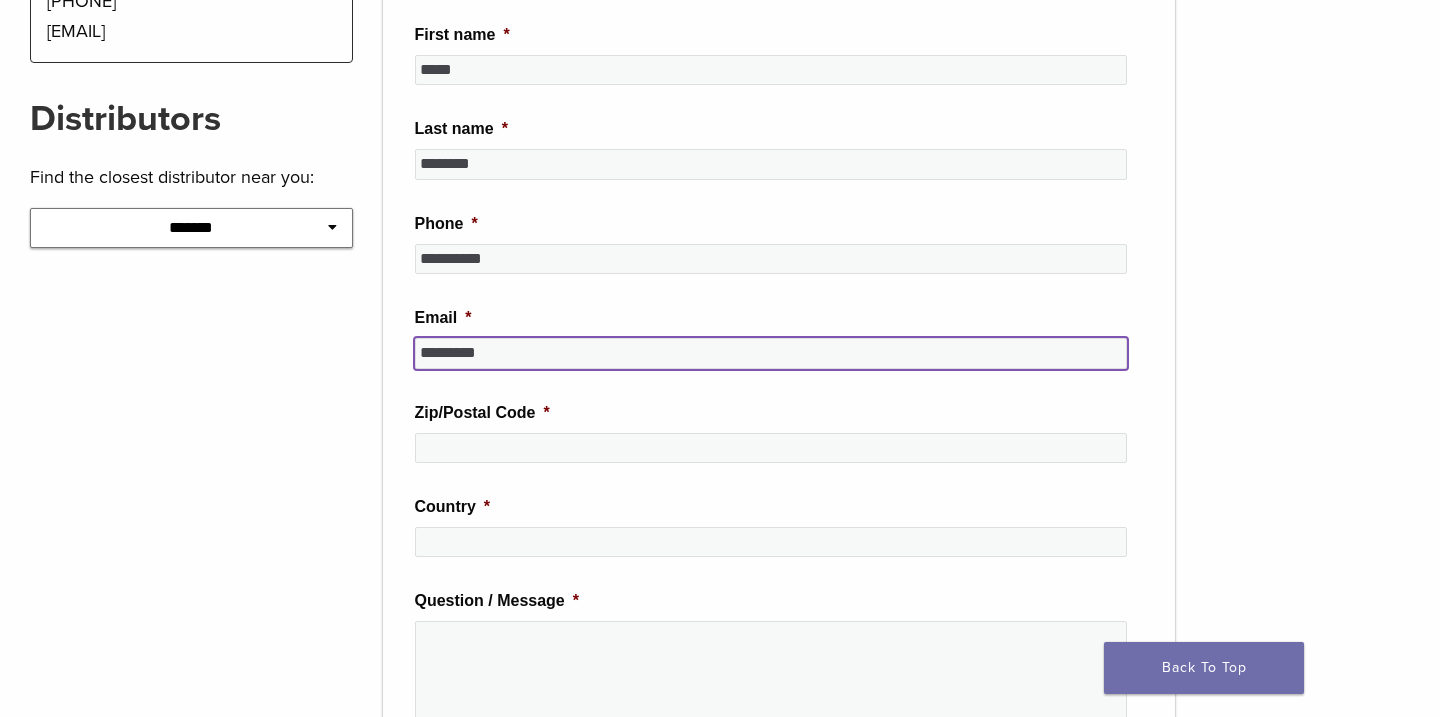 click on "**********" at bounding box center [483, 993] 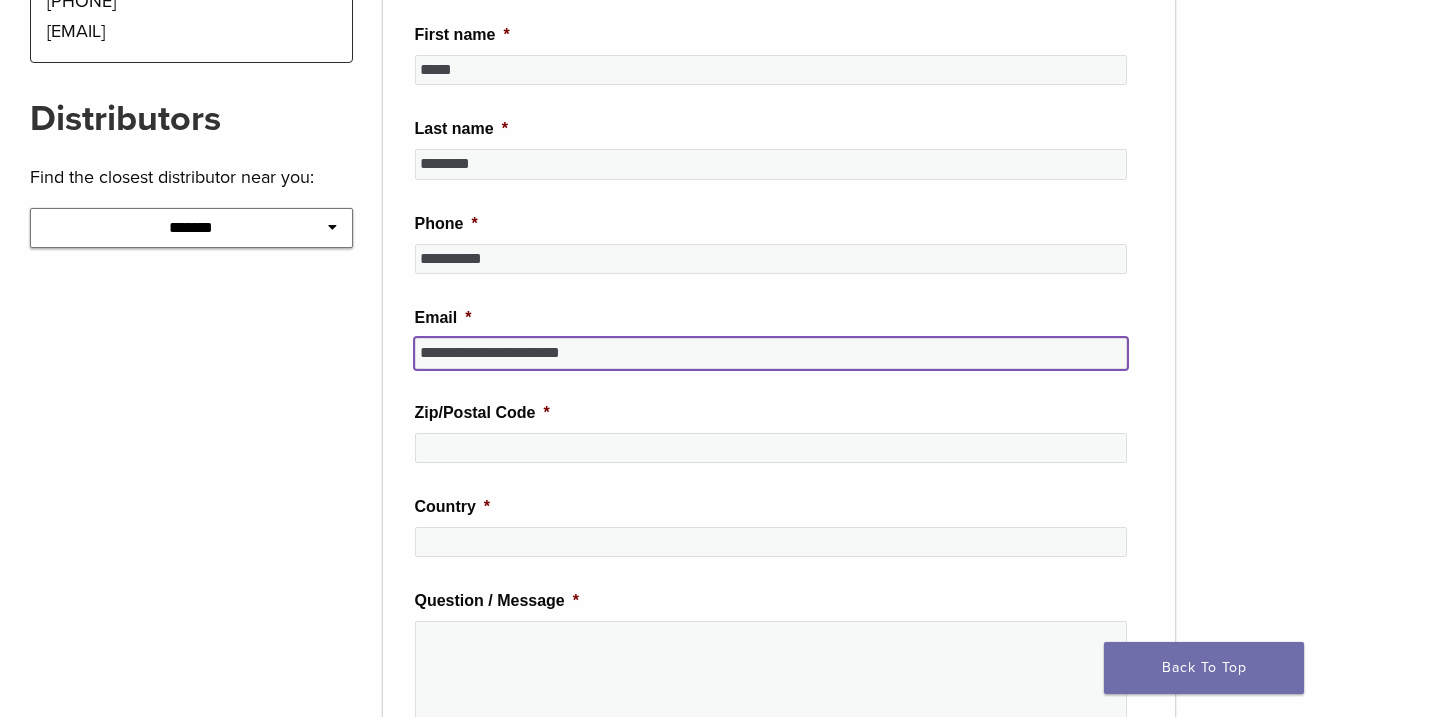 type on "**********" 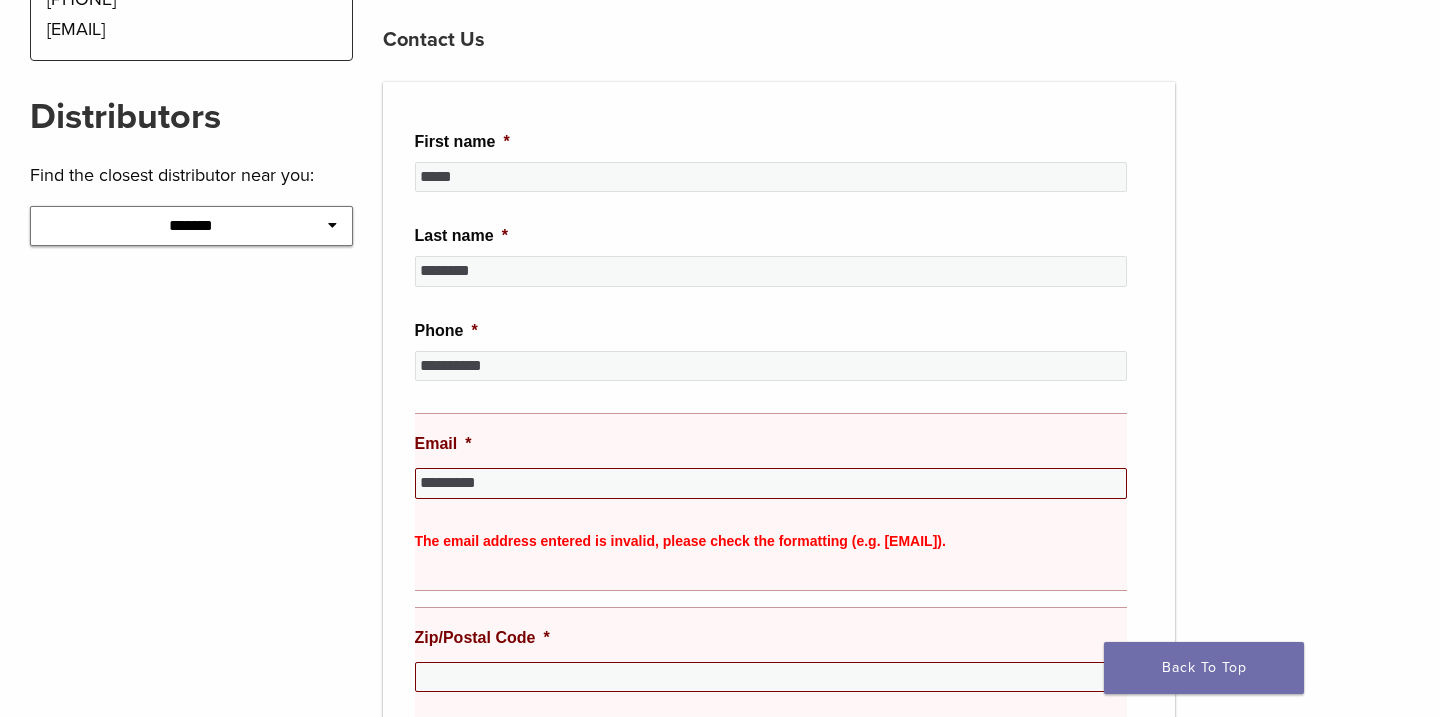 scroll, scrollTop: 470, scrollLeft: 0, axis: vertical 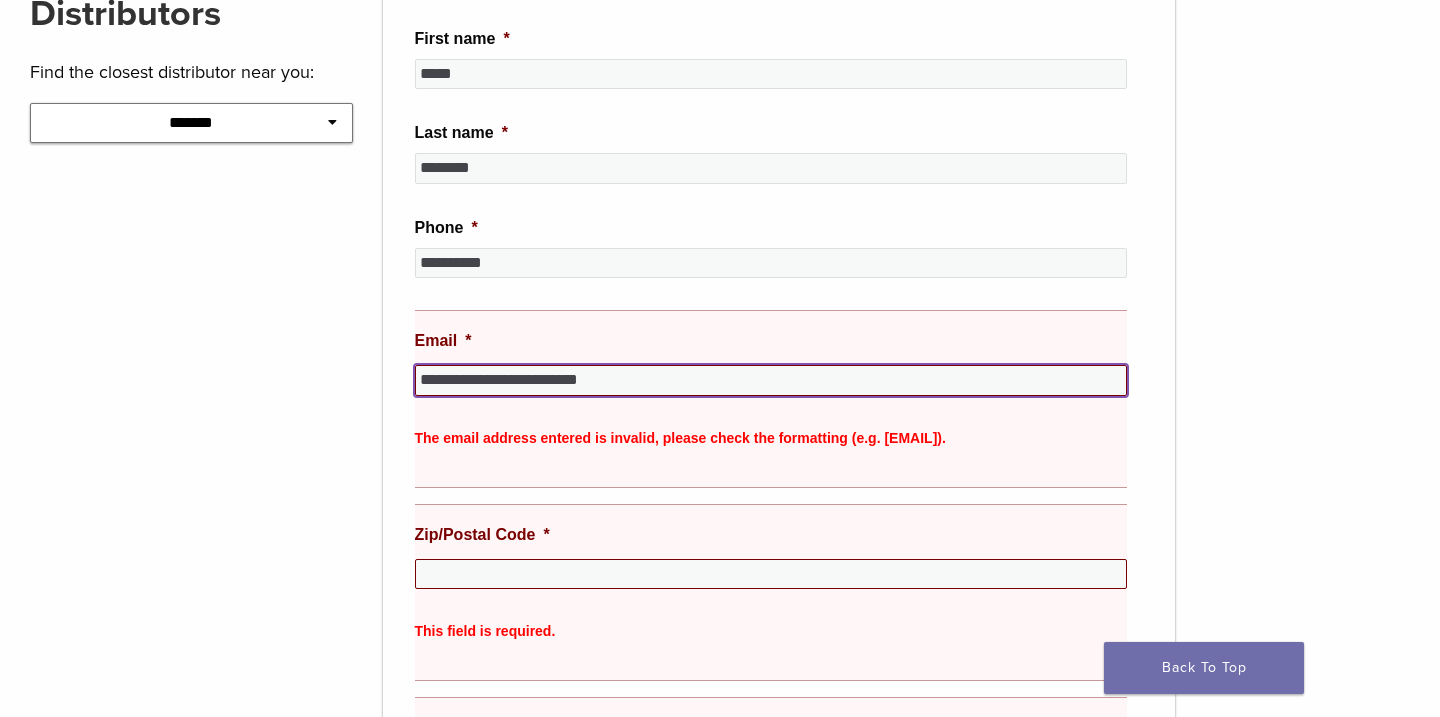 type on "**********" 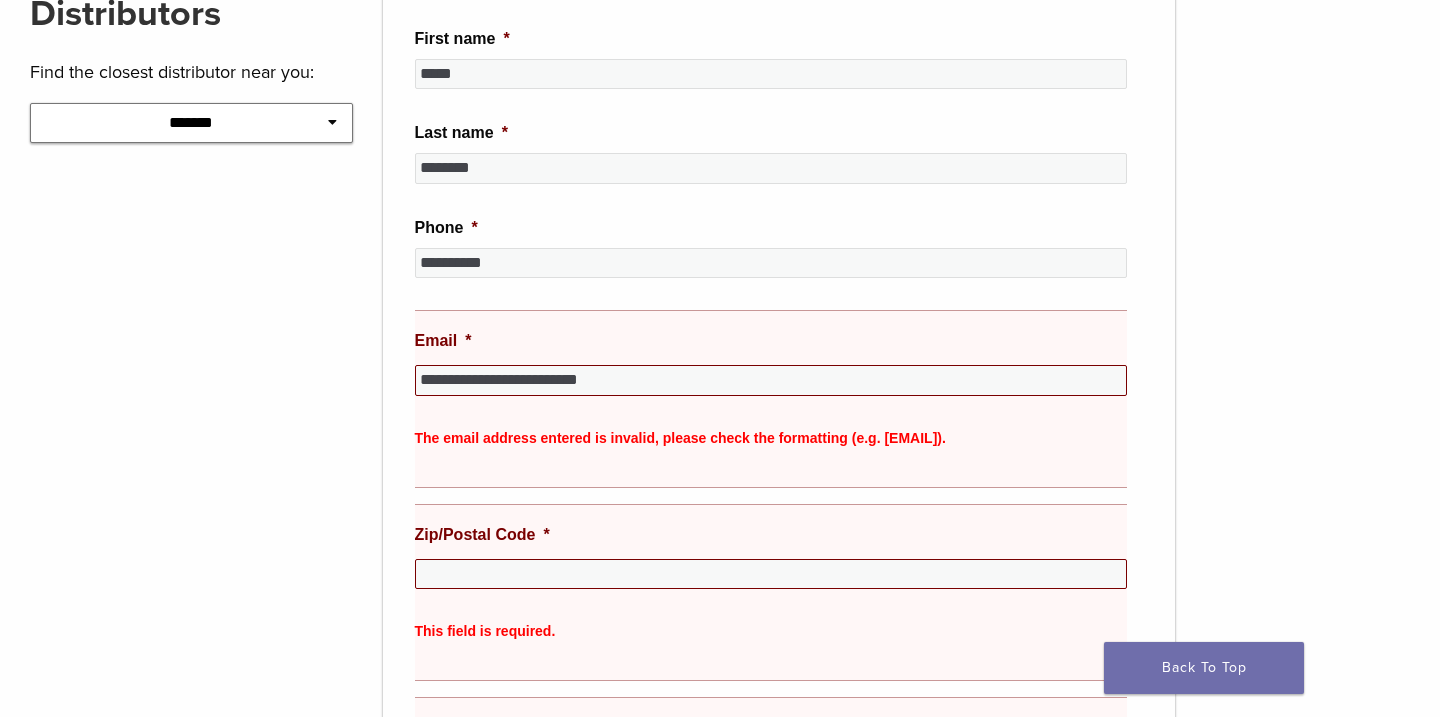 click on "**********" at bounding box center (771, 398) 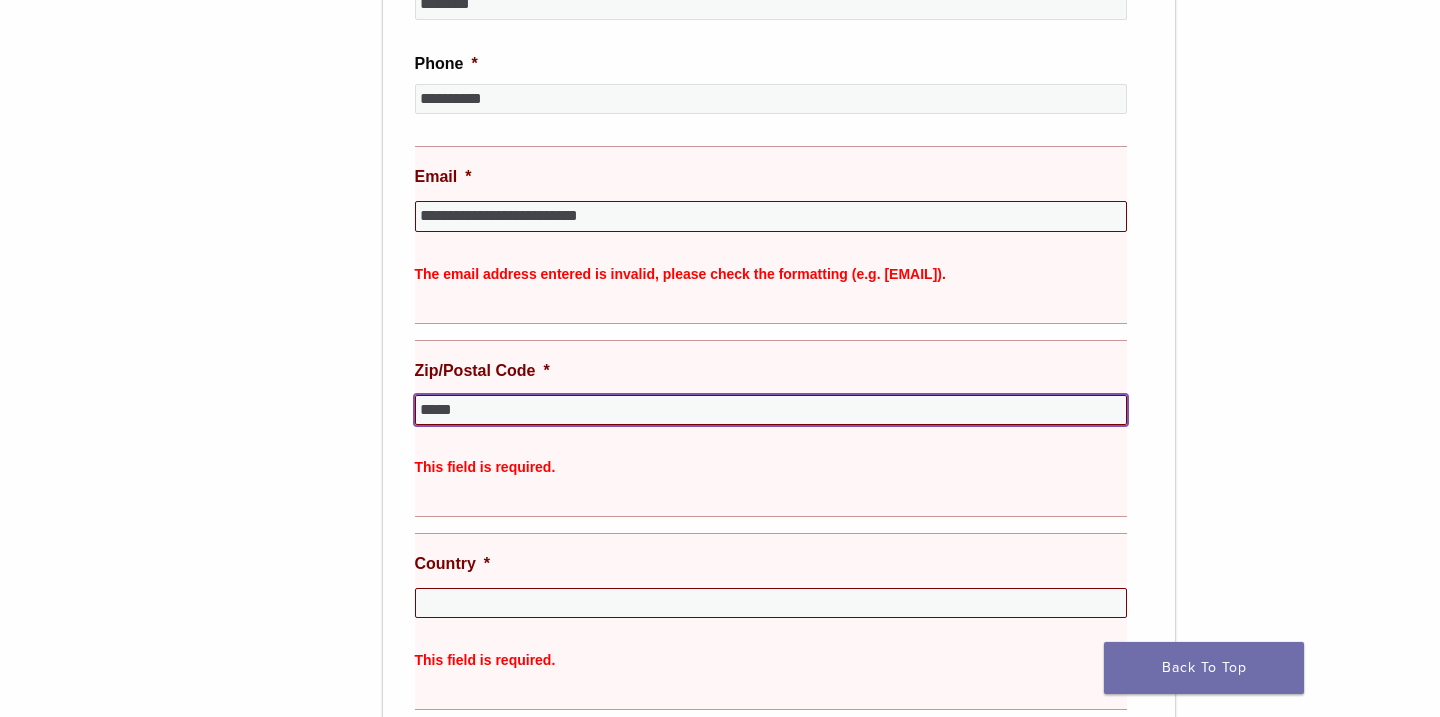 scroll, scrollTop: 722, scrollLeft: 0, axis: vertical 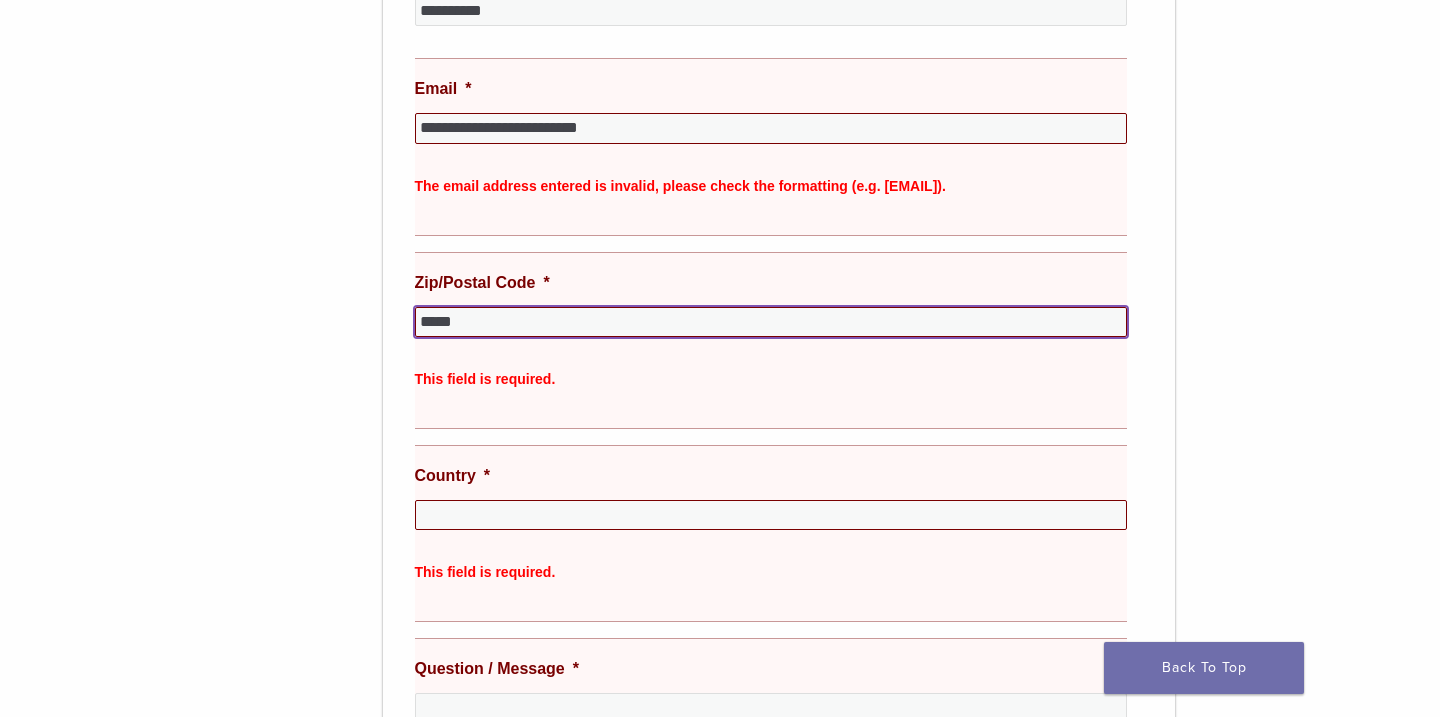 type on "*****" 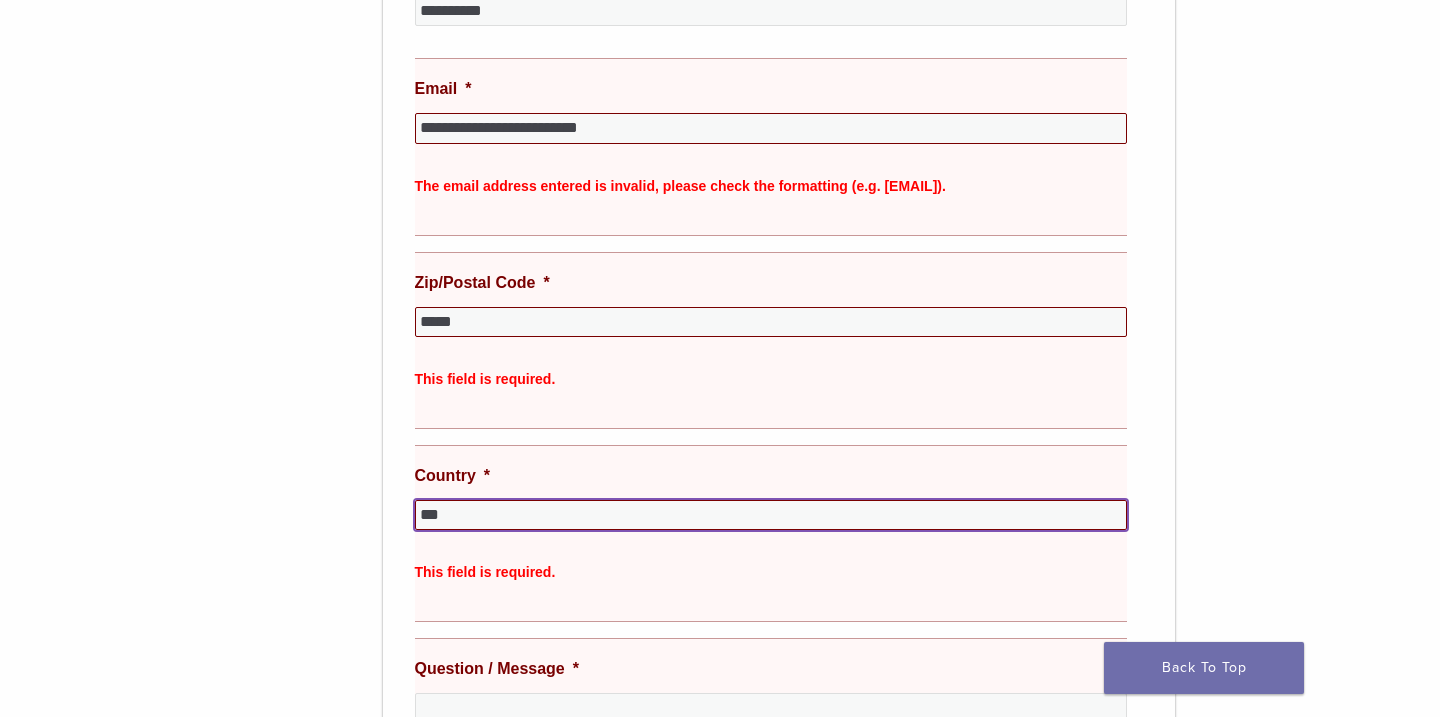 scroll, scrollTop: 1038, scrollLeft: 0, axis: vertical 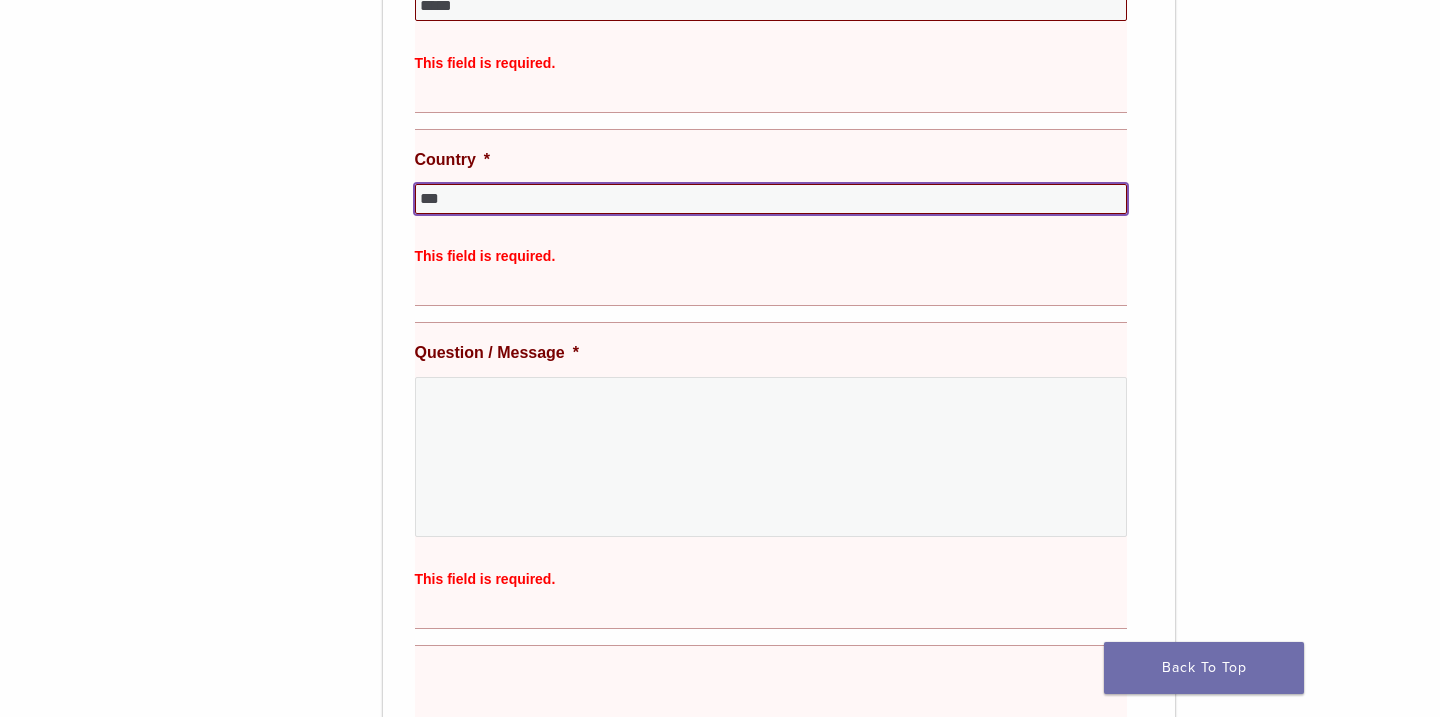 type on "***" 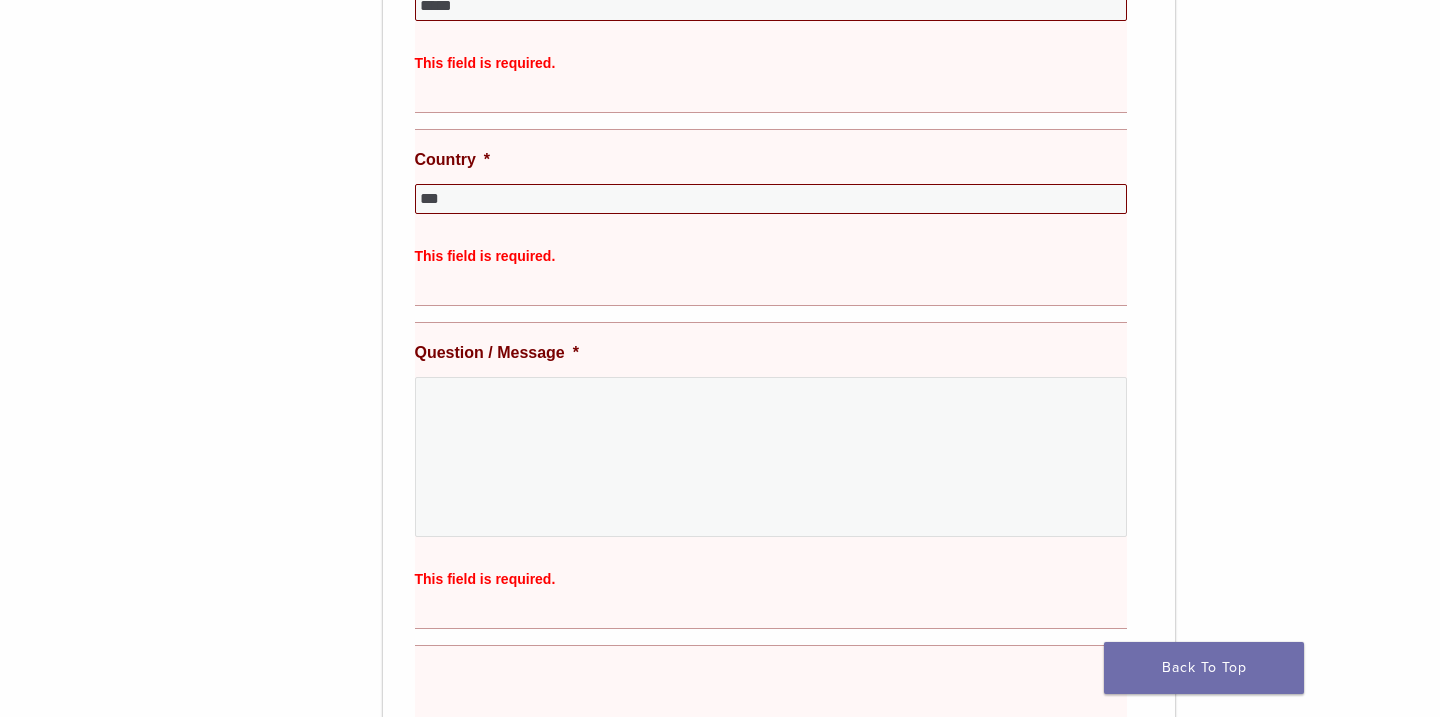 click on "Question / Message * This field is required." at bounding box center [771, 475] 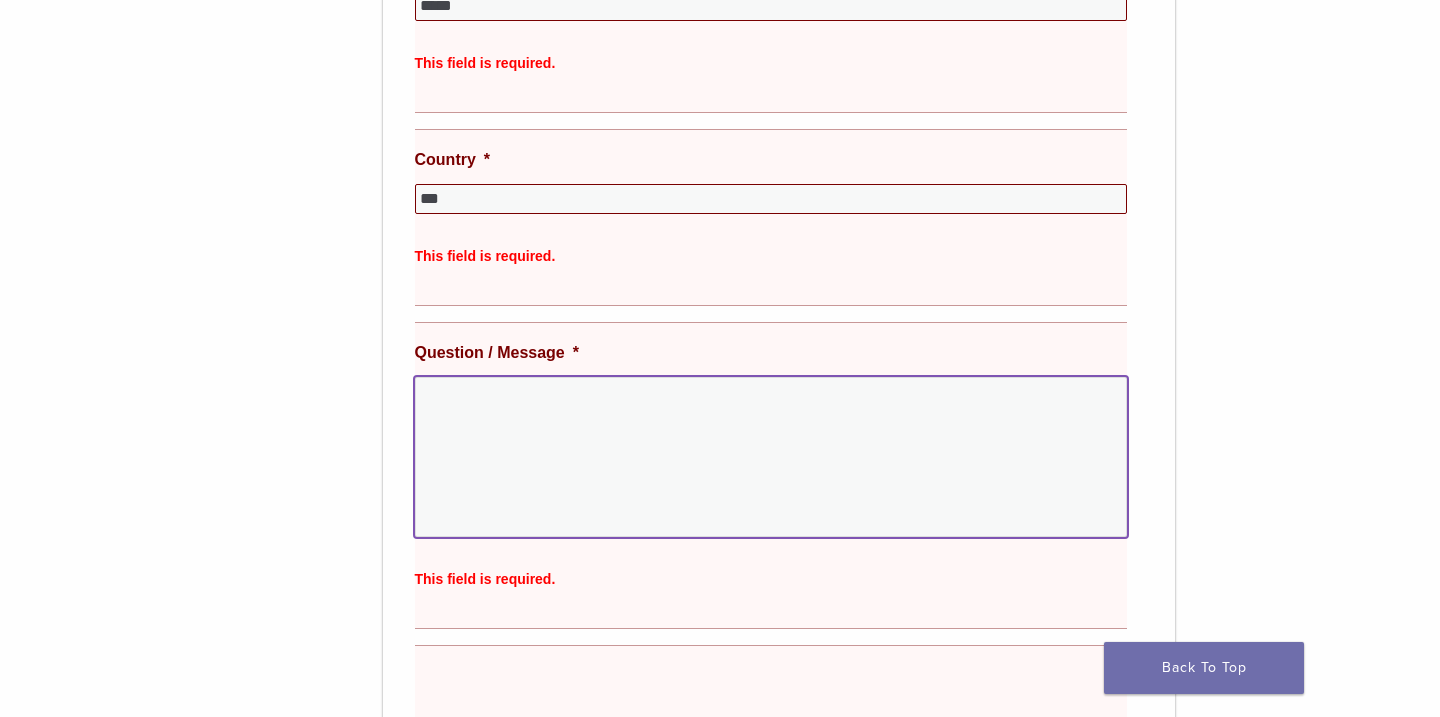 click on "Question / Message *" at bounding box center (771, 457) 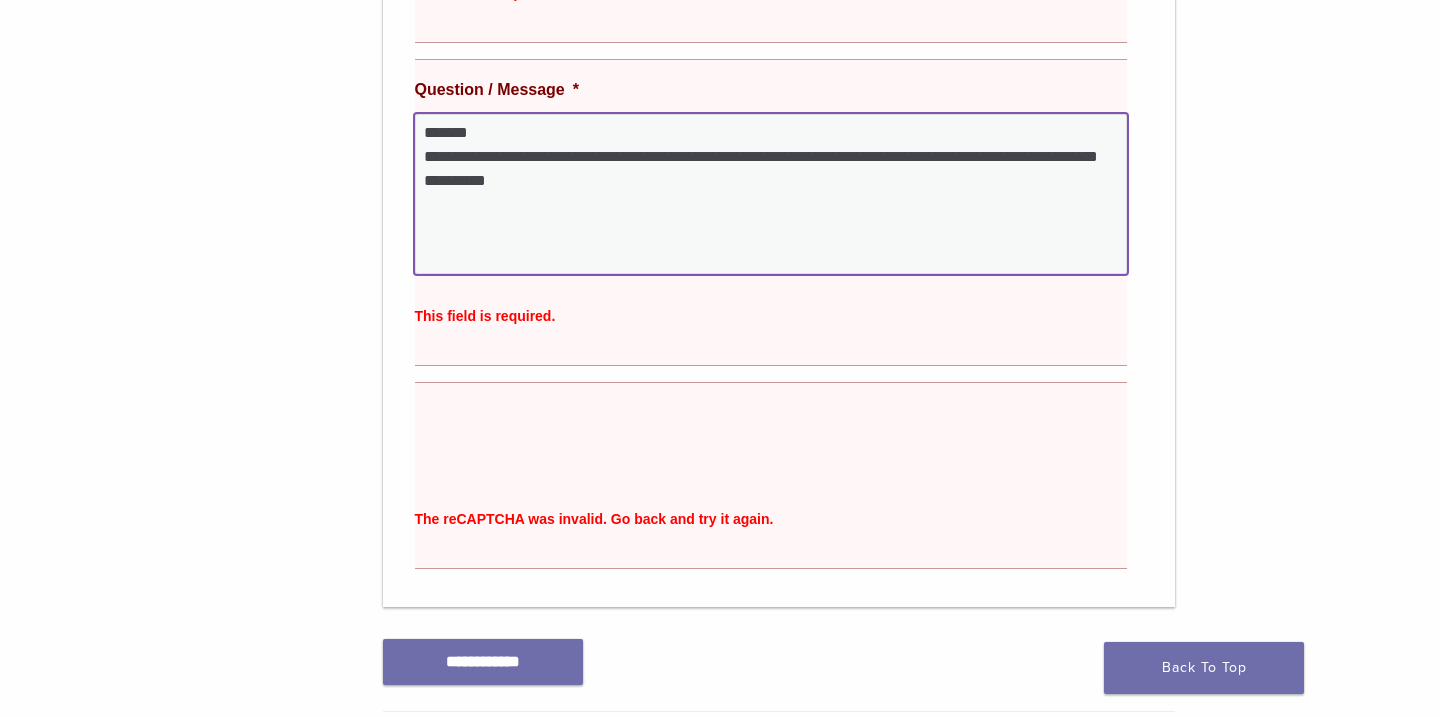 scroll, scrollTop: 1302, scrollLeft: 0, axis: vertical 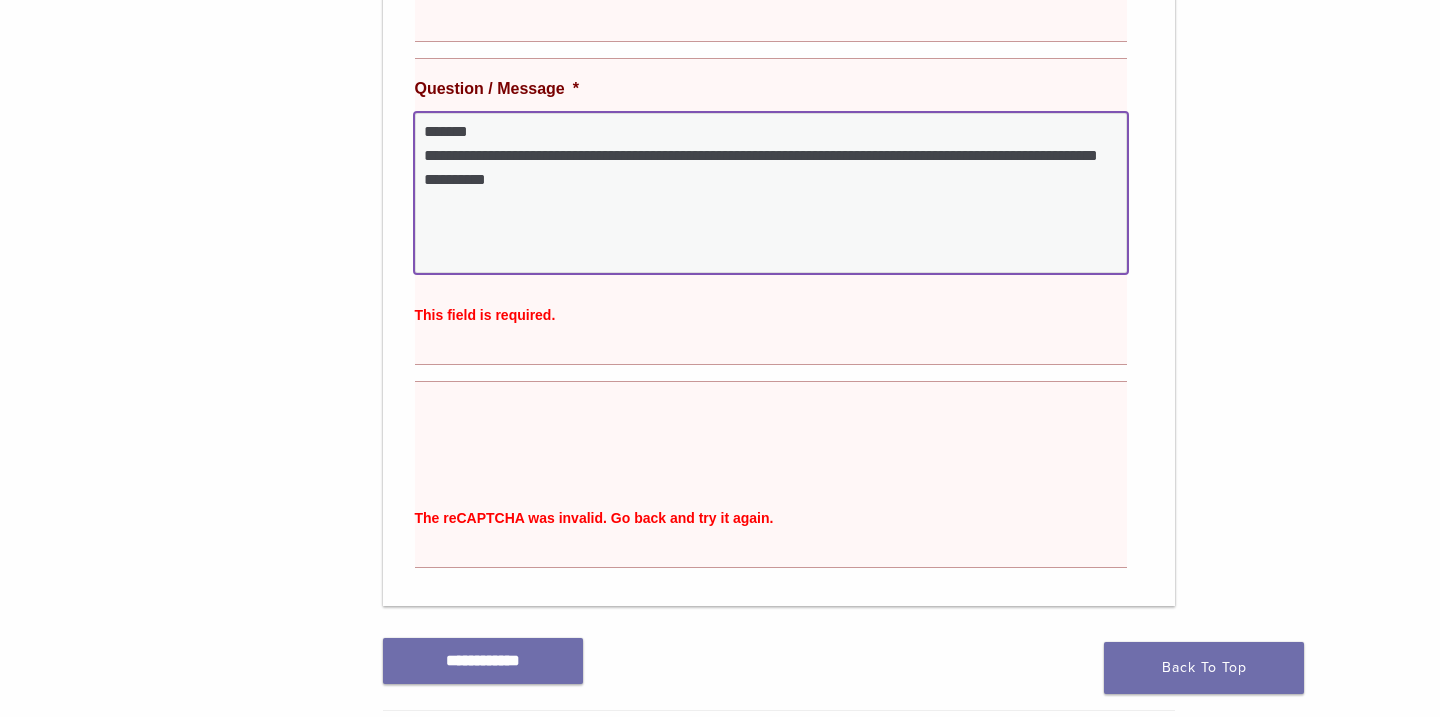 type on "**********" 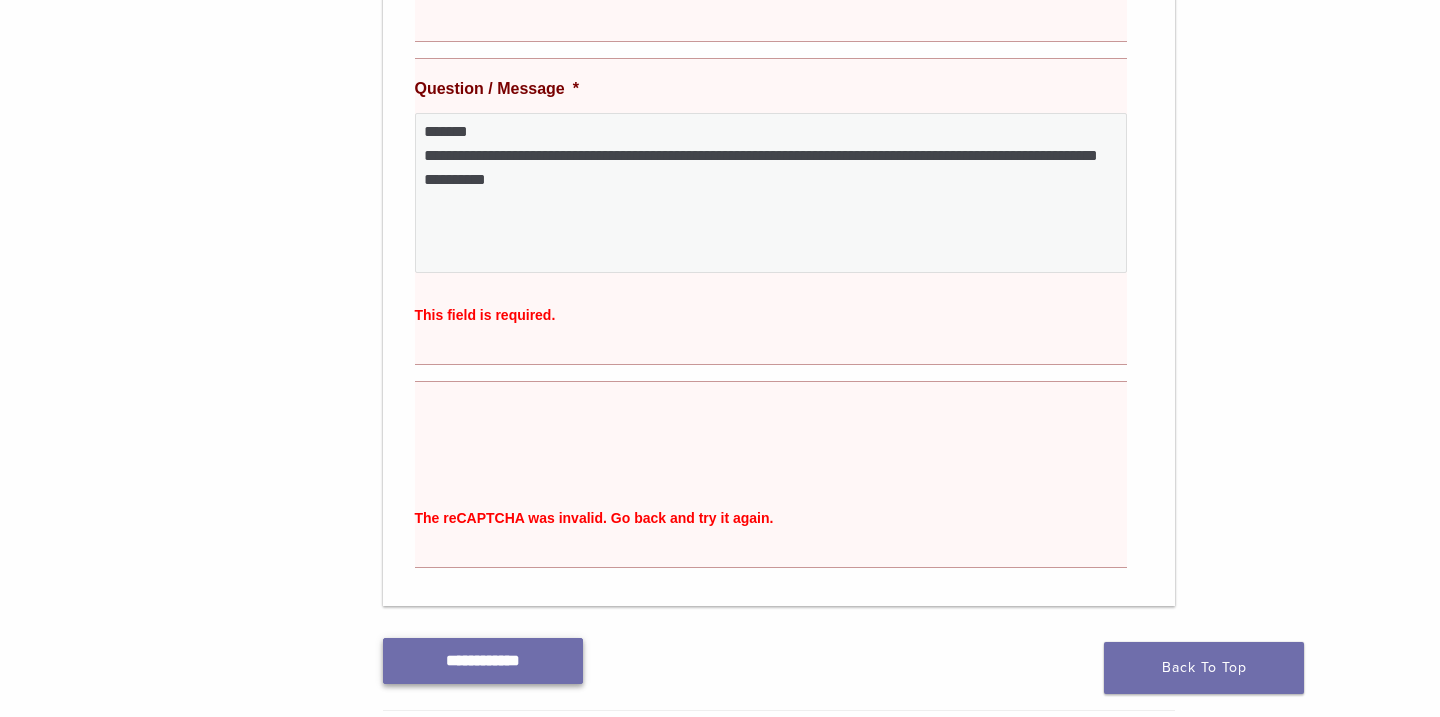 click on "**********" at bounding box center (483, 660) 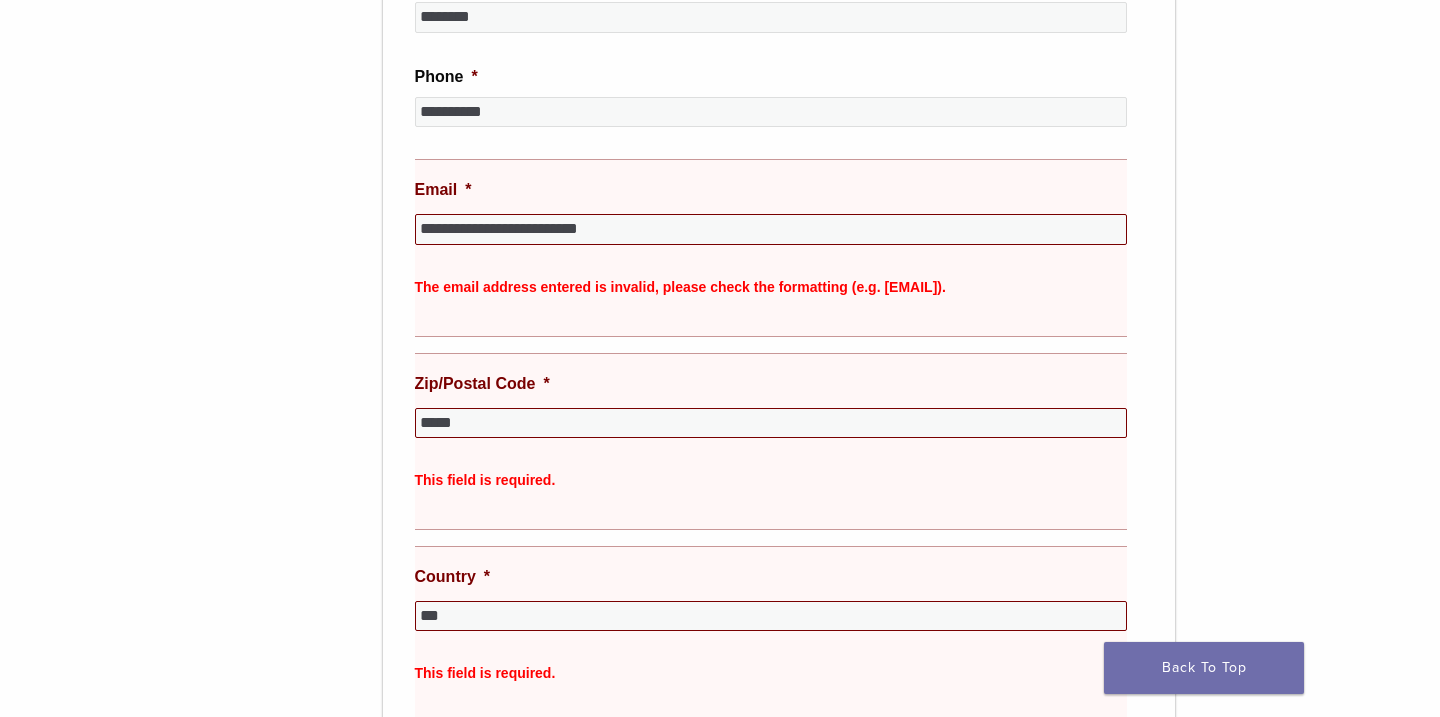 scroll, scrollTop: 637, scrollLeft: 0, axis: vertical 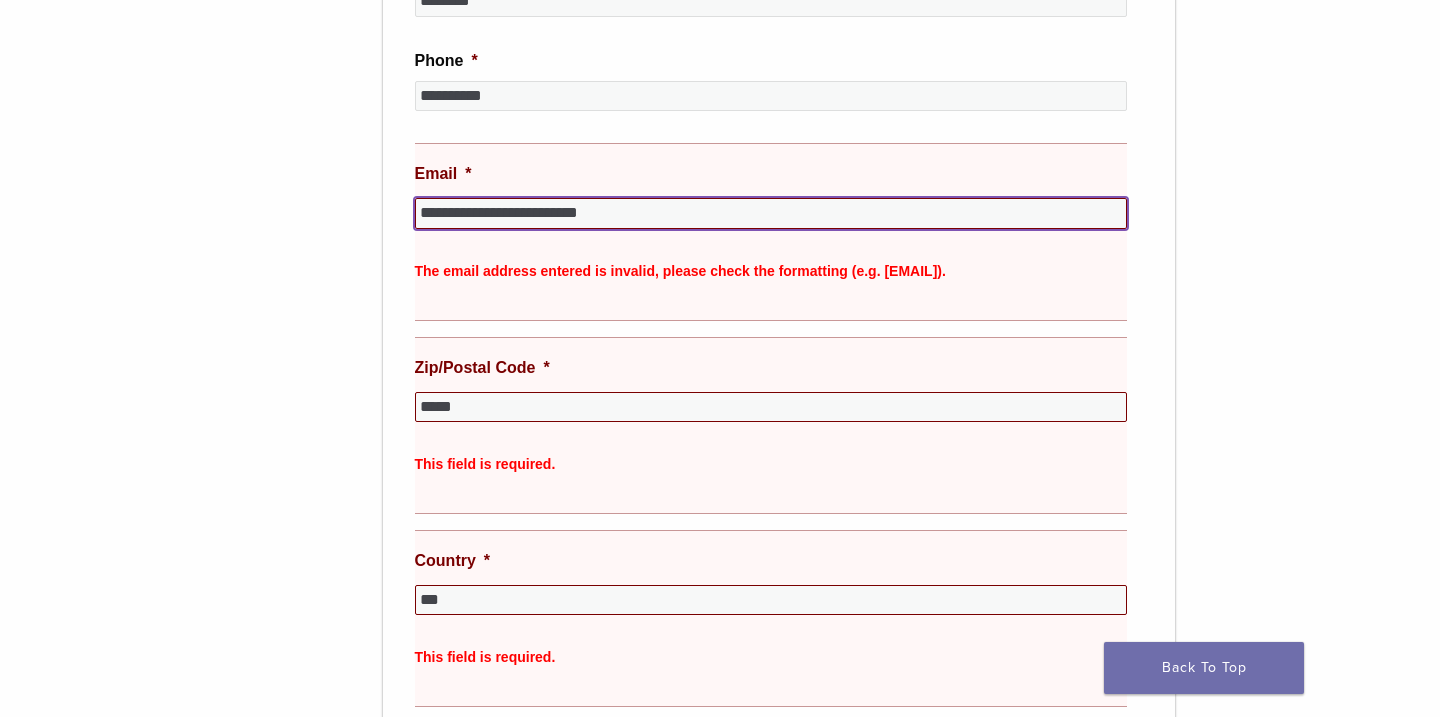 drag, startPoint x: 659, startPoint y: 210, endPoint x: 339, endPoint y: 176, distance: 321.80118 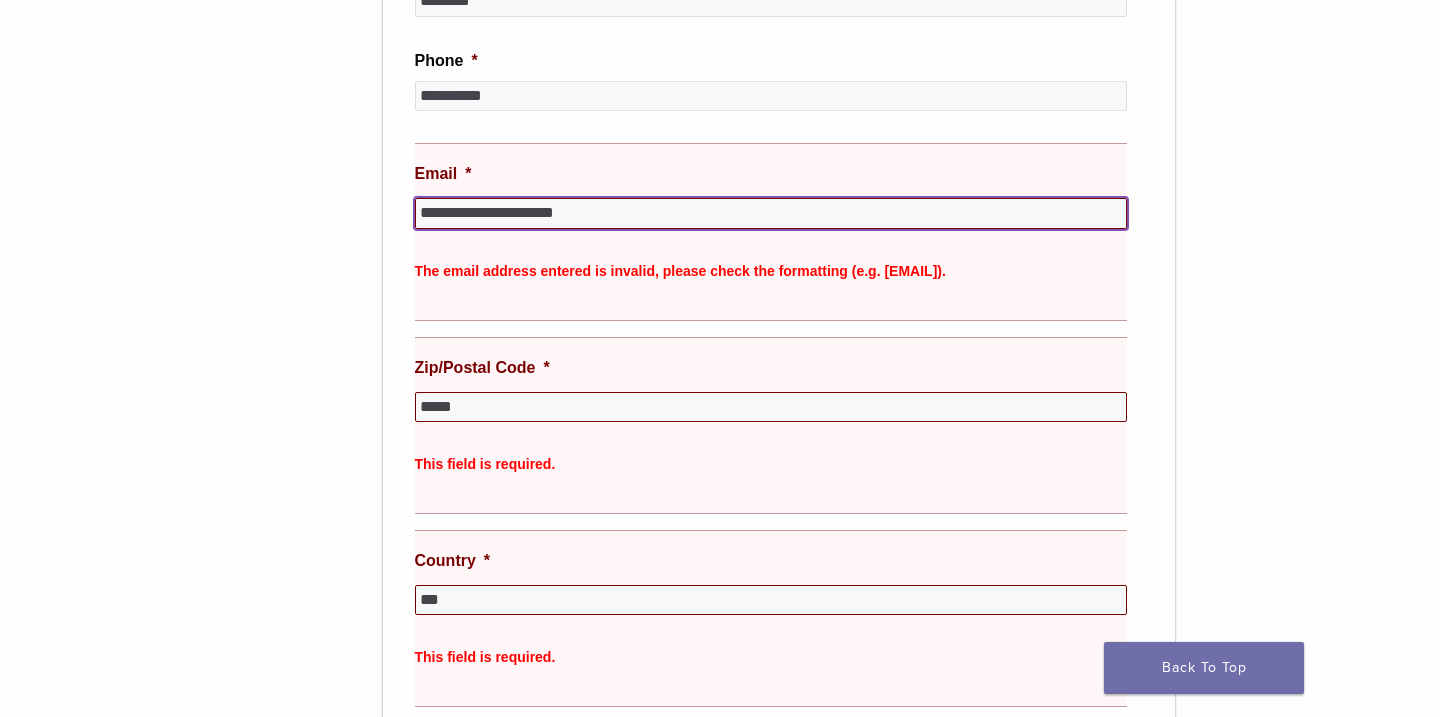 type on "**********" 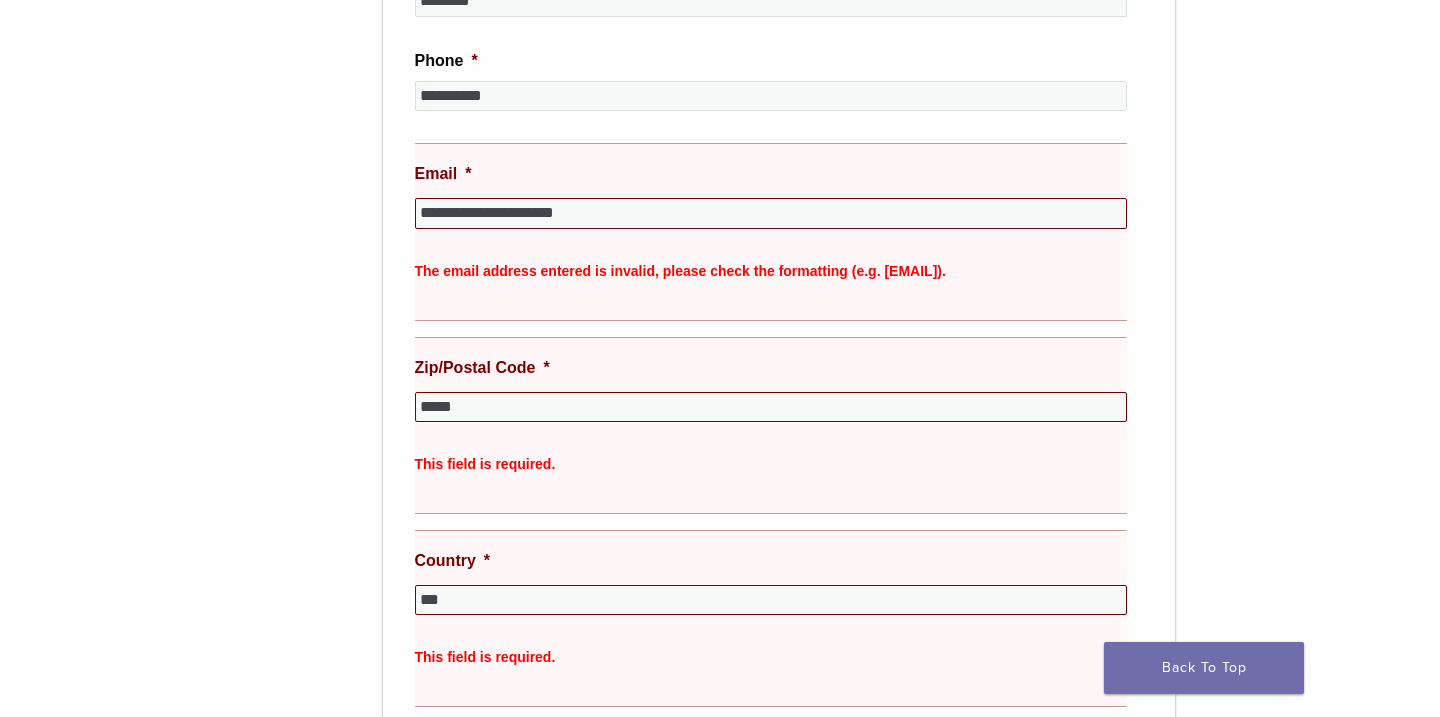 click on "**********" at bounding box center [771, 231] 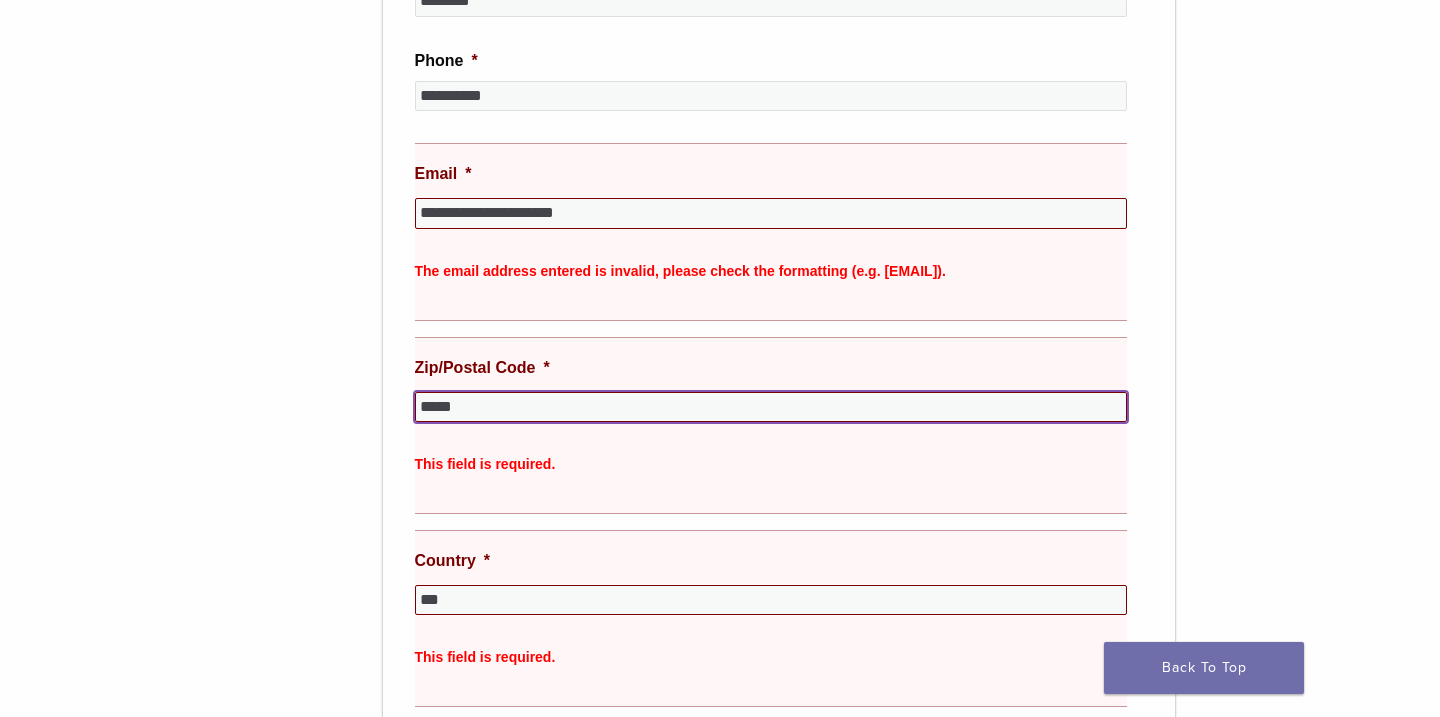 click on "*****" at bounding box center (771, 407) 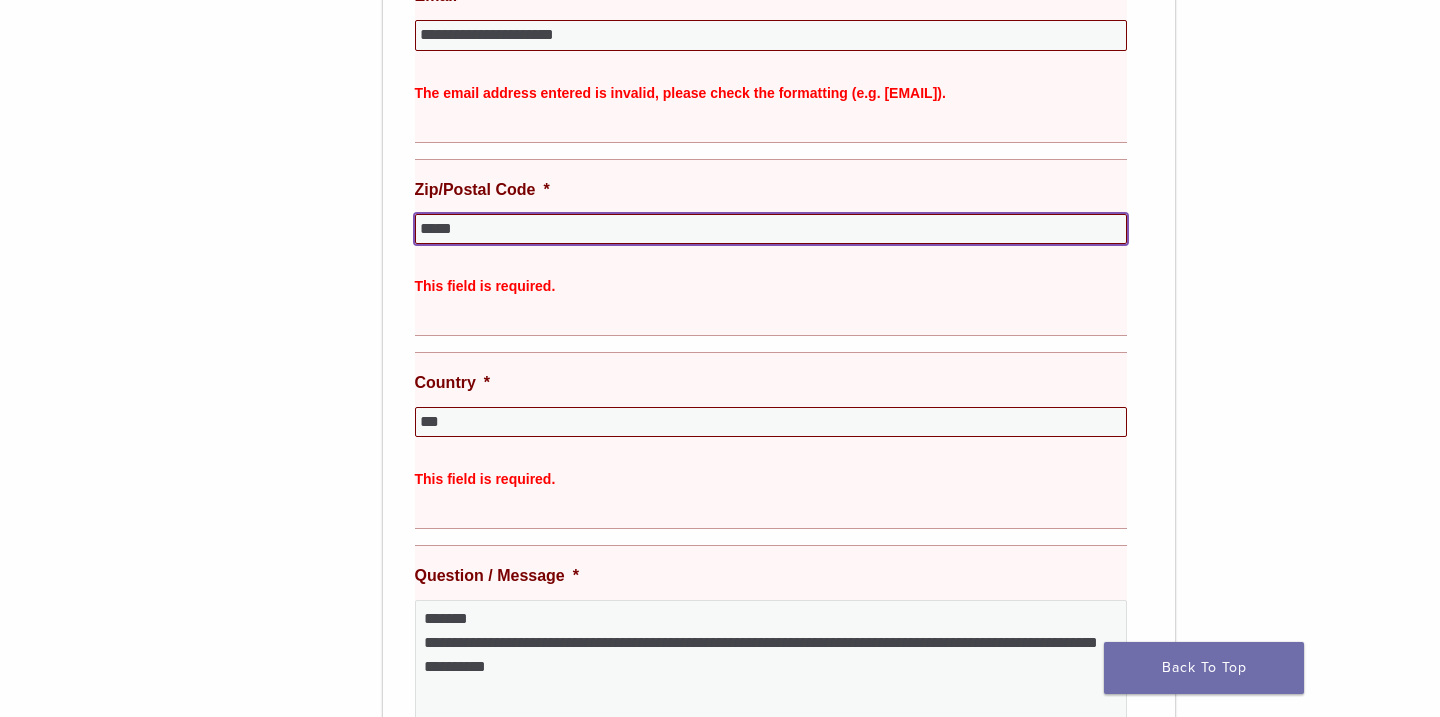 scroll, scrollTop: 824, scrollLeft: 0, axis: vertical 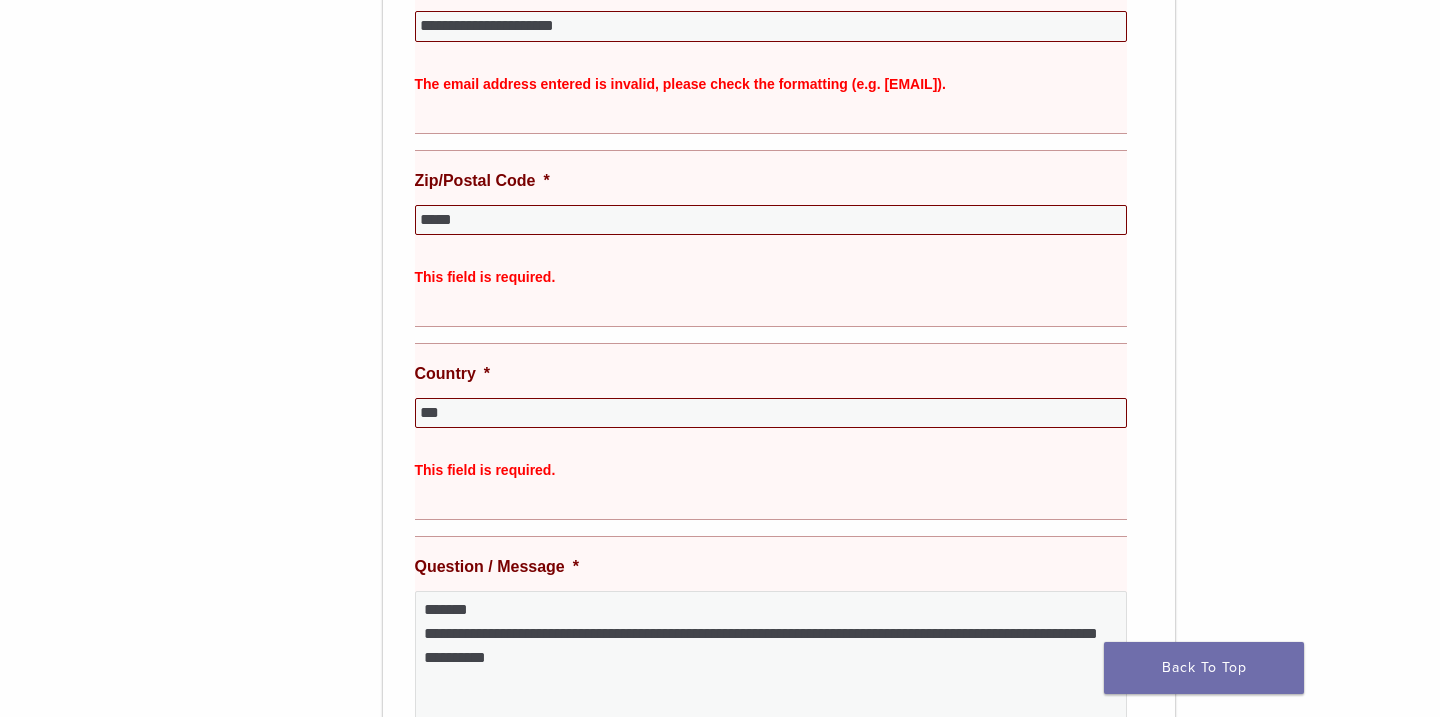 click on "**********" at bounding box center [779, 354] 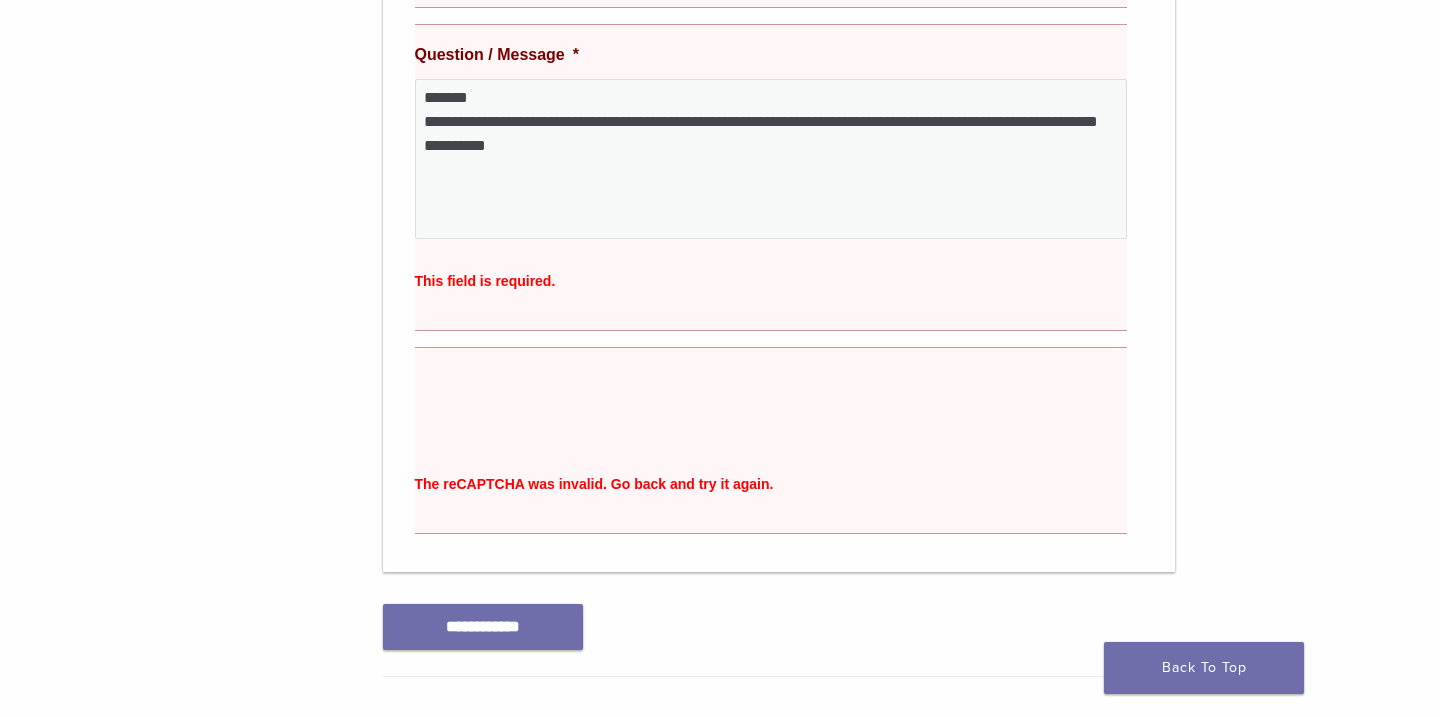 scroll, scrollTop: 1338, scrollLeft: 0, axis: vertical 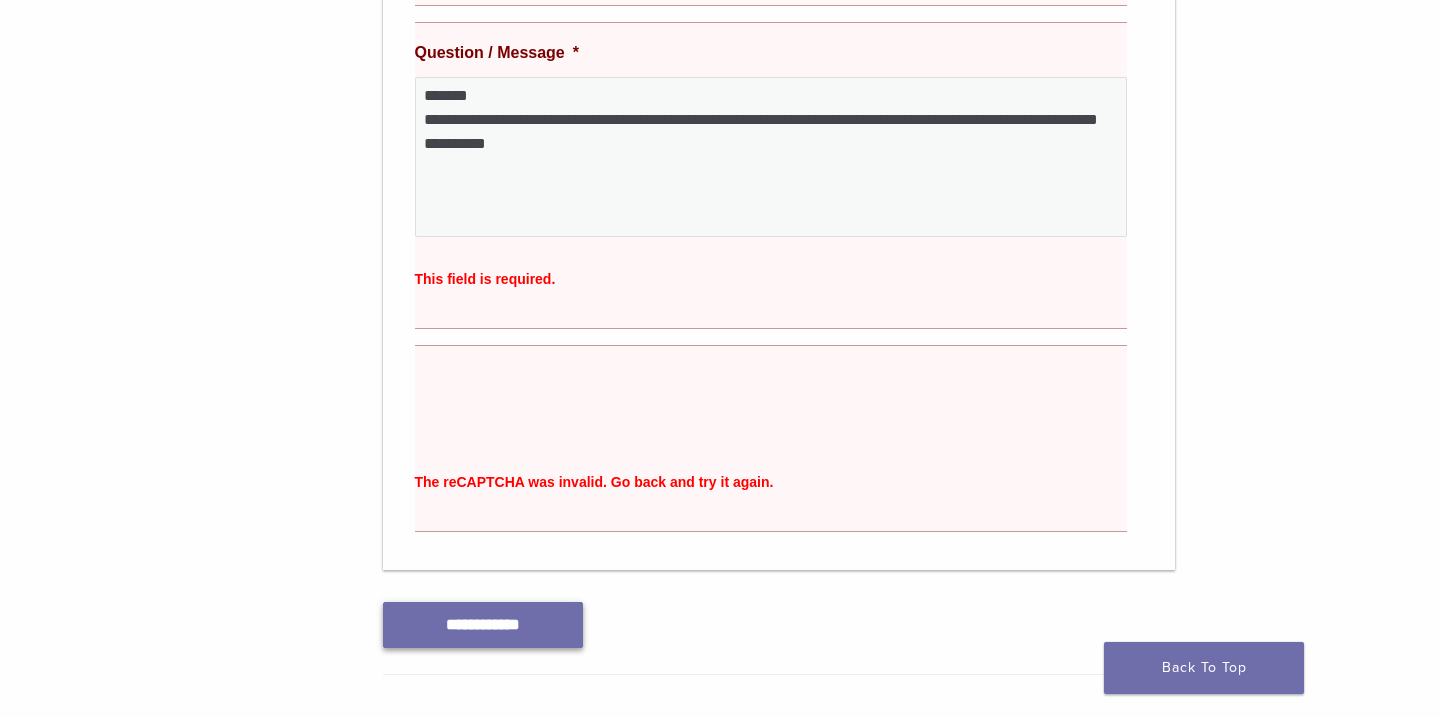 click on "**********" at bounding box center (483, 624) 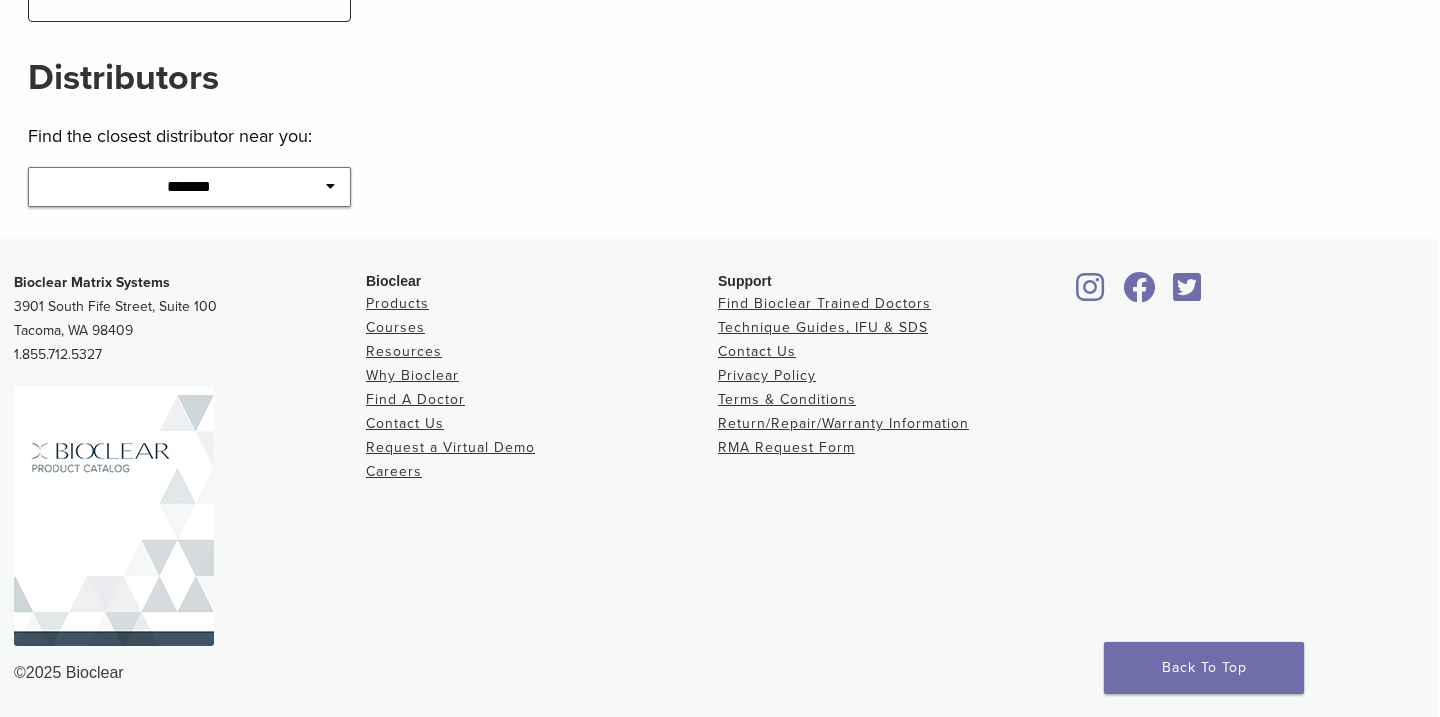 scroll, scrollTop: 405, scrollLeft: 2, axis: both 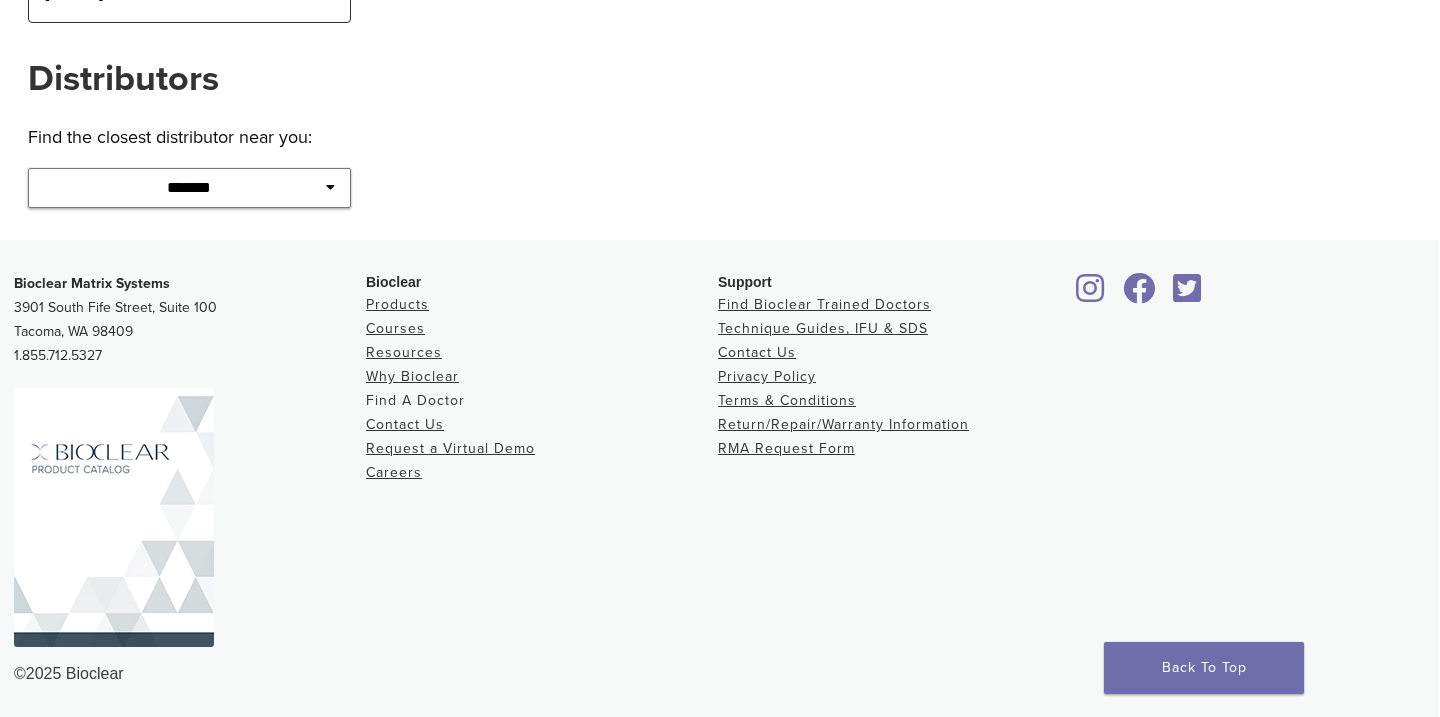 click on "Find A Doctor" at bounding box center (415, 400) 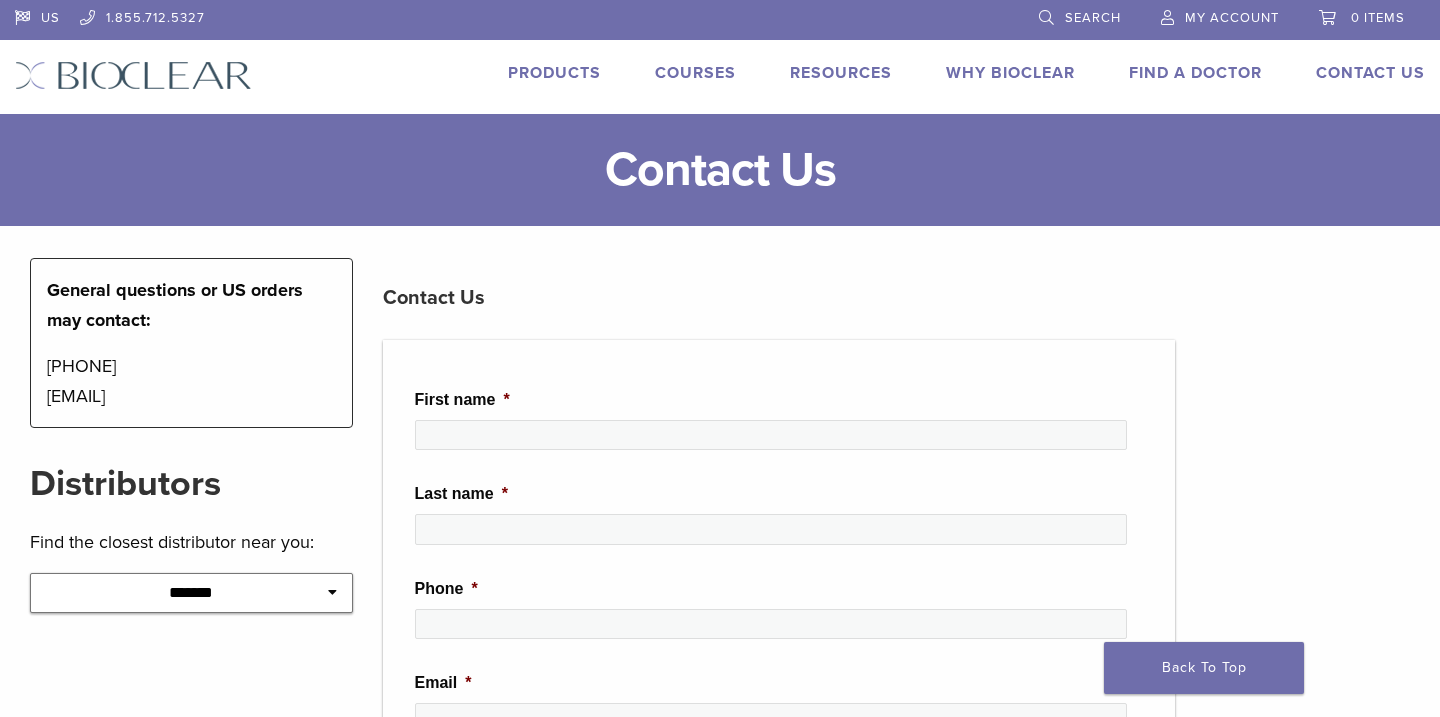 scroll, scrollTop: 0, scrollLeft: 0, axis: both 